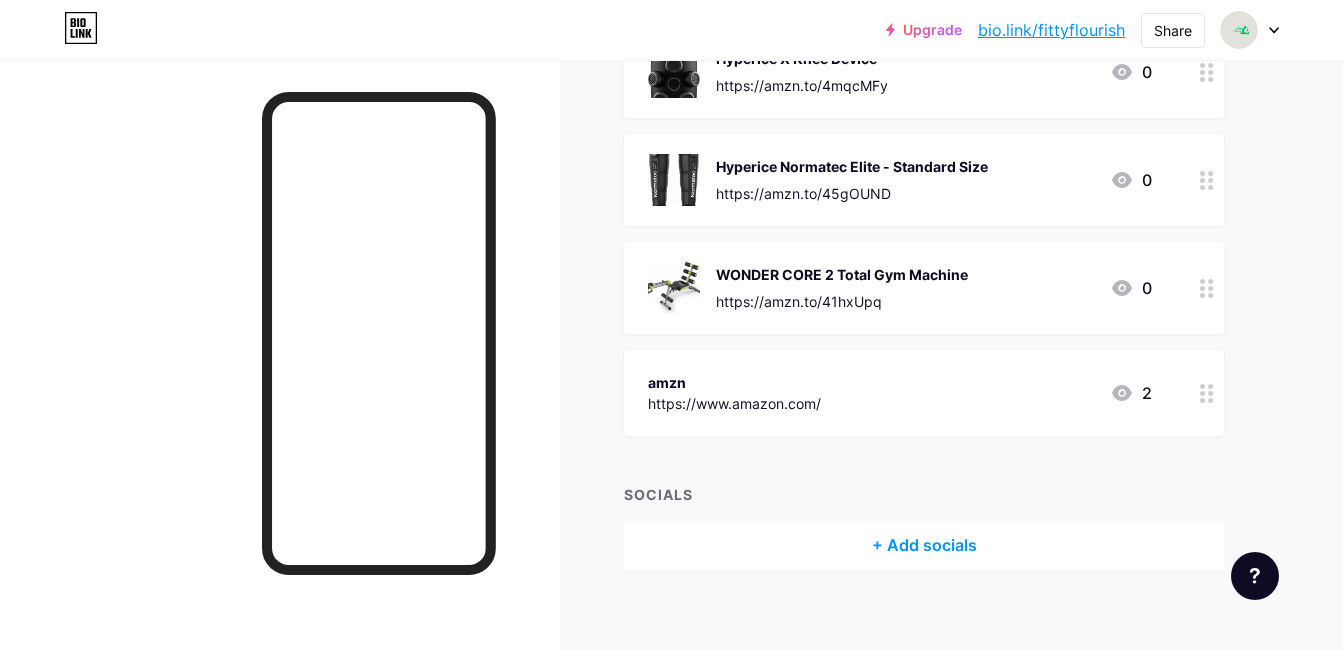 scroll, scrollTop: 13231, scrollLeft: 0, axis: vertical 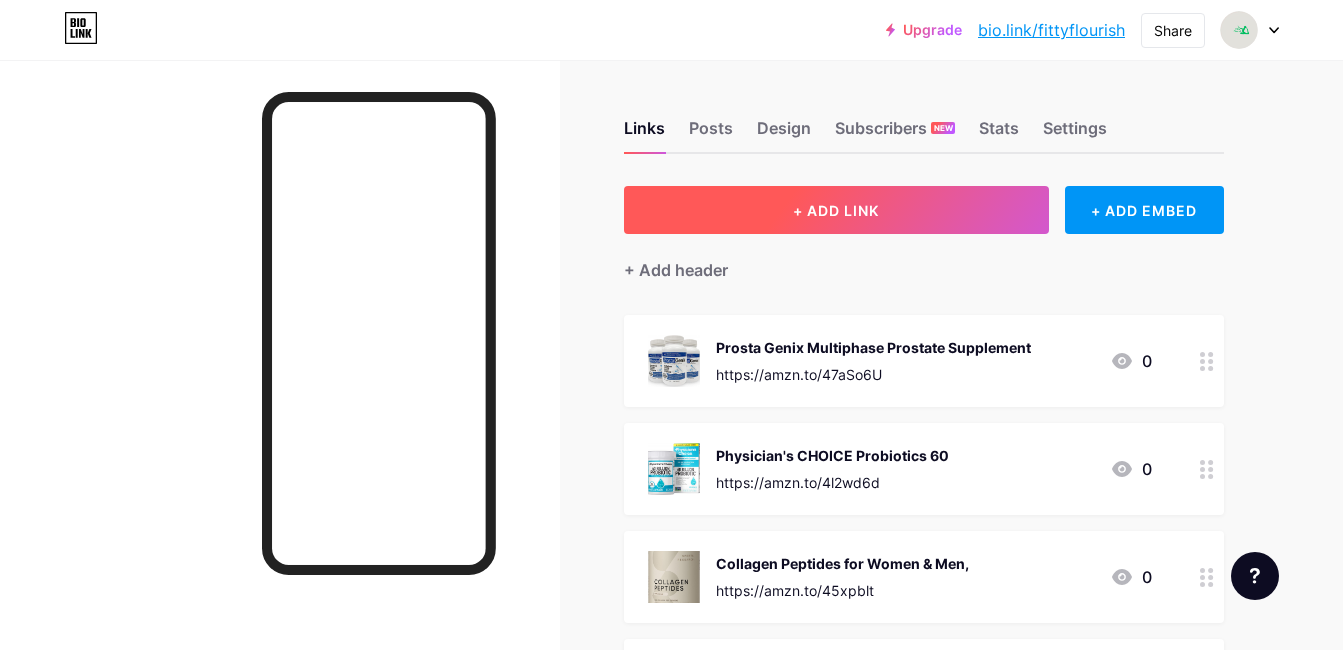 click on "+ ADD LINK" at bounding box center [836, 210] 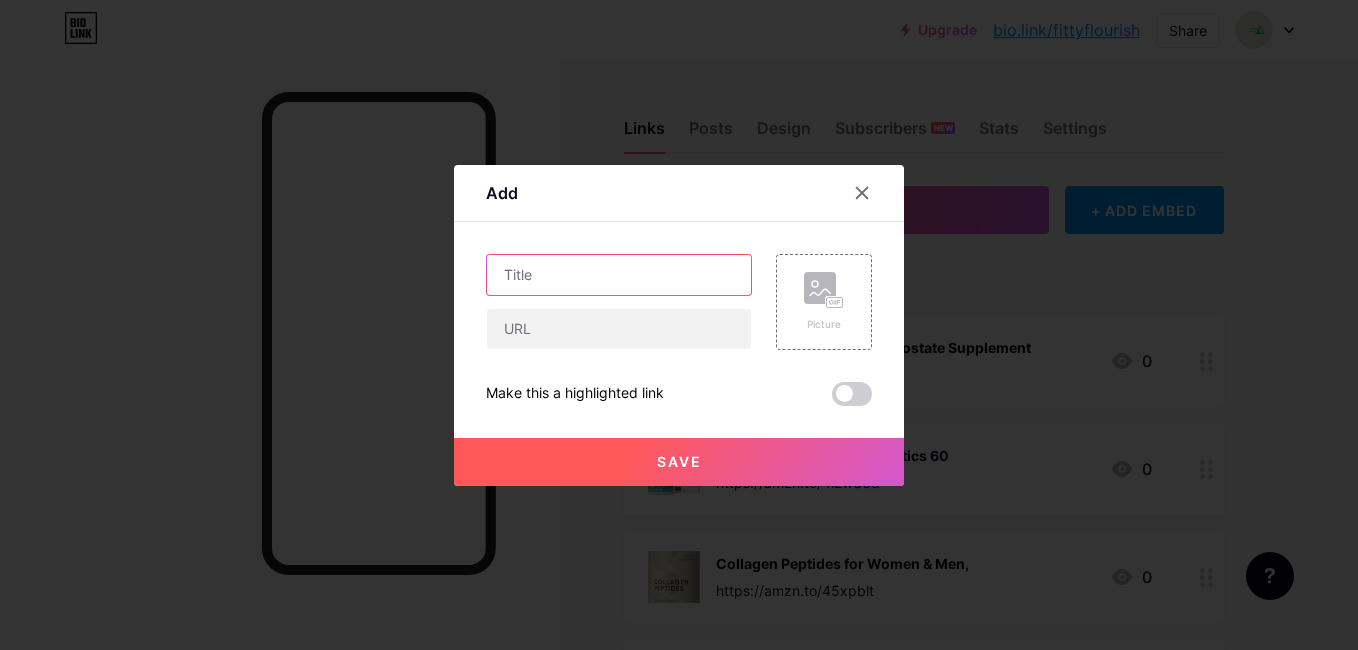 click at bounding box center [619, 275] 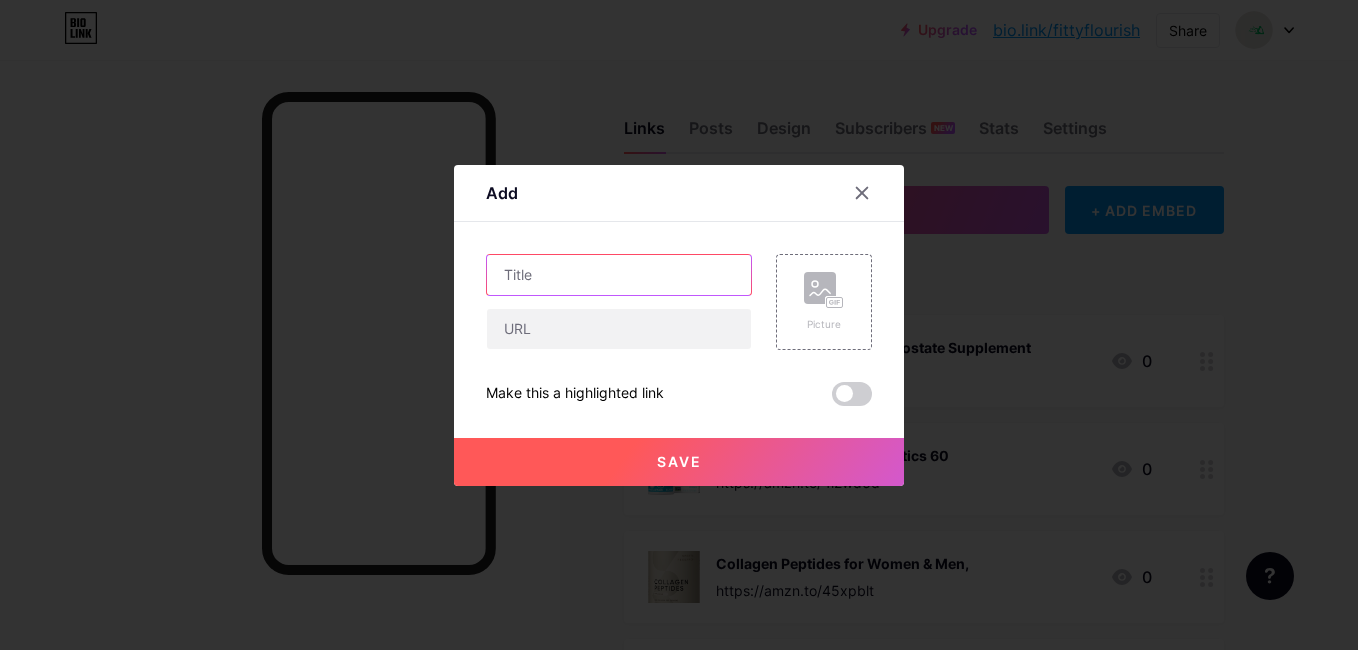 paste on "Bronson Vitamin K2 (MK7) with D3 Supplement" 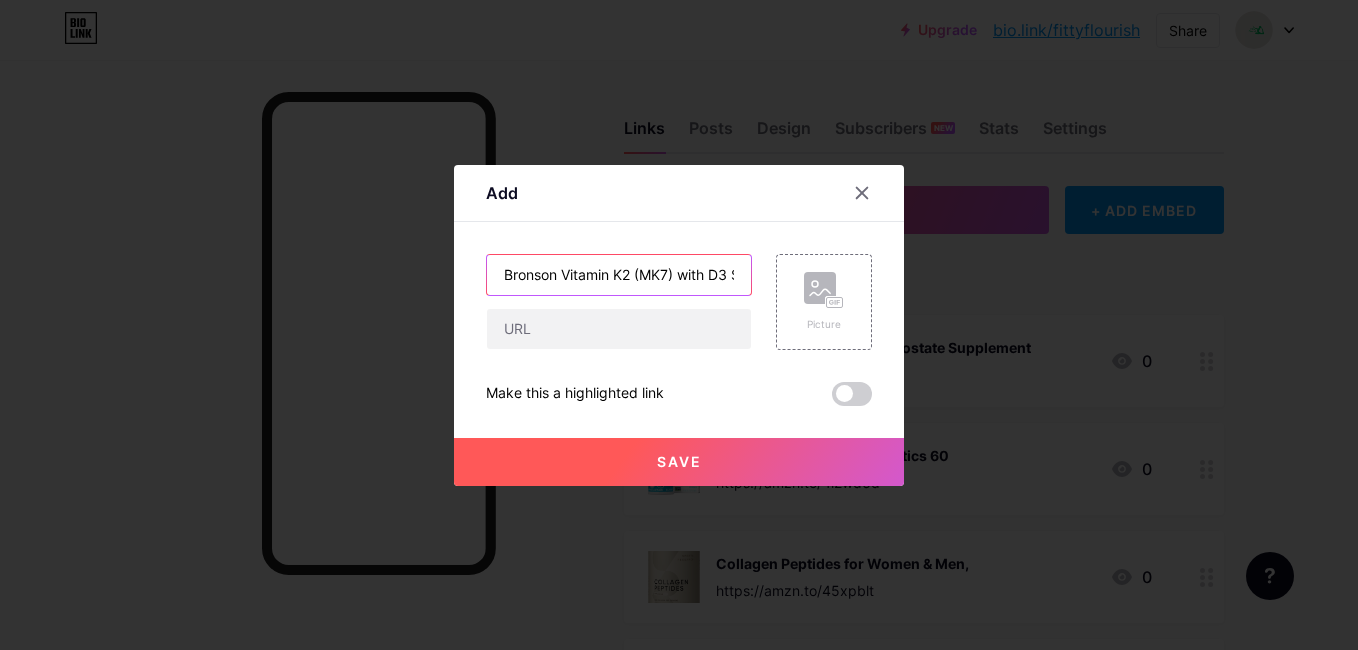 scroll, scrollTop: 0, scrollLeft: 85, axis: horizontal 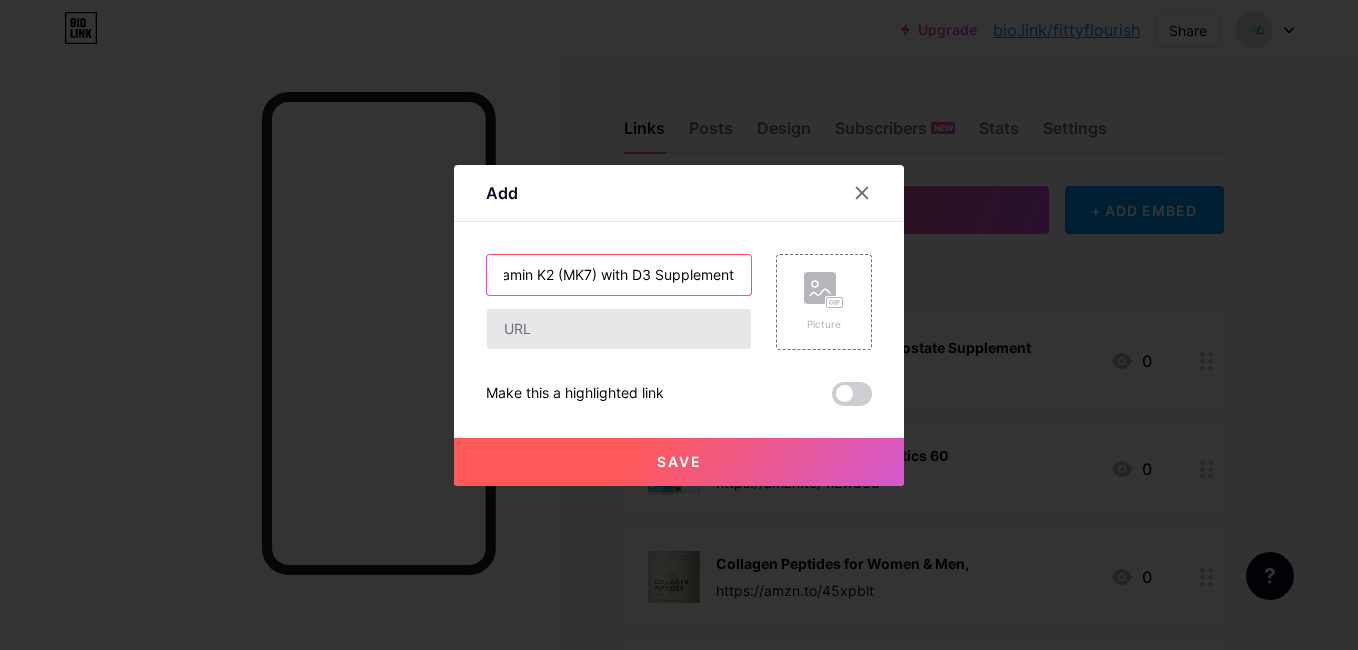 type on "Bronson Vitamin K2 (MK7) with D3 Supplement" 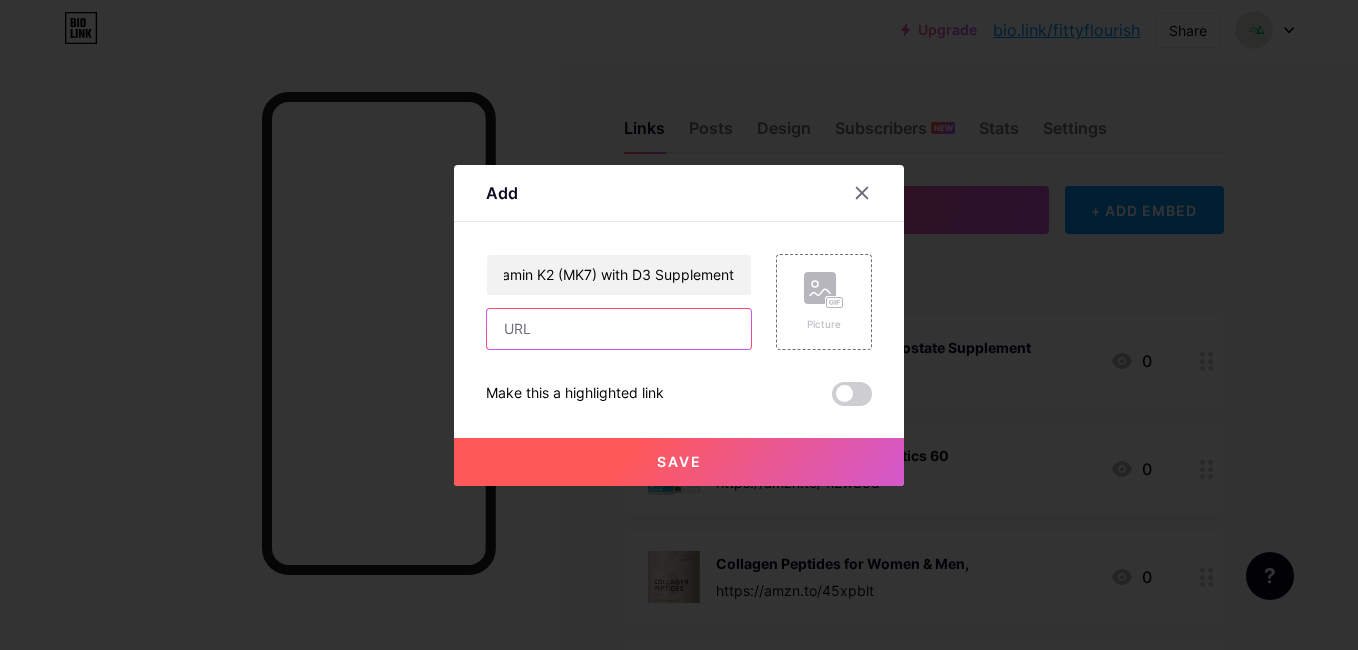 click at bounding box center (619, 329) 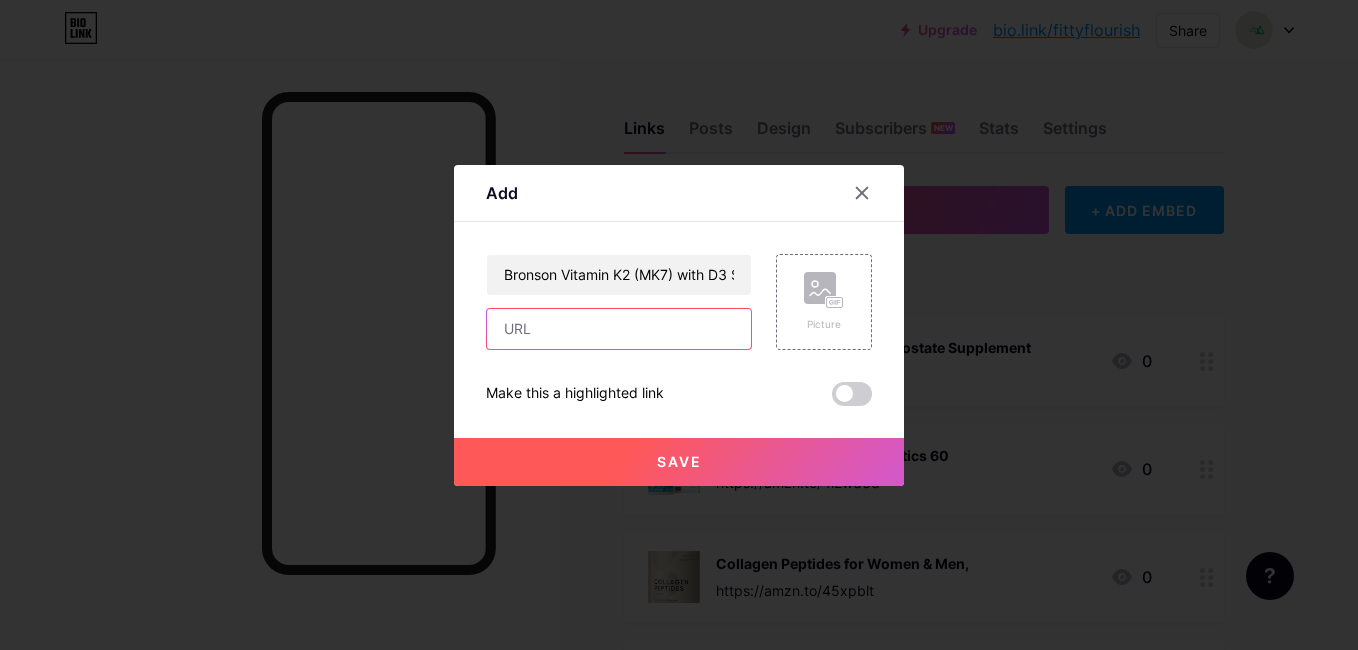 paste on "https://amzn.to/3JiwXXF" 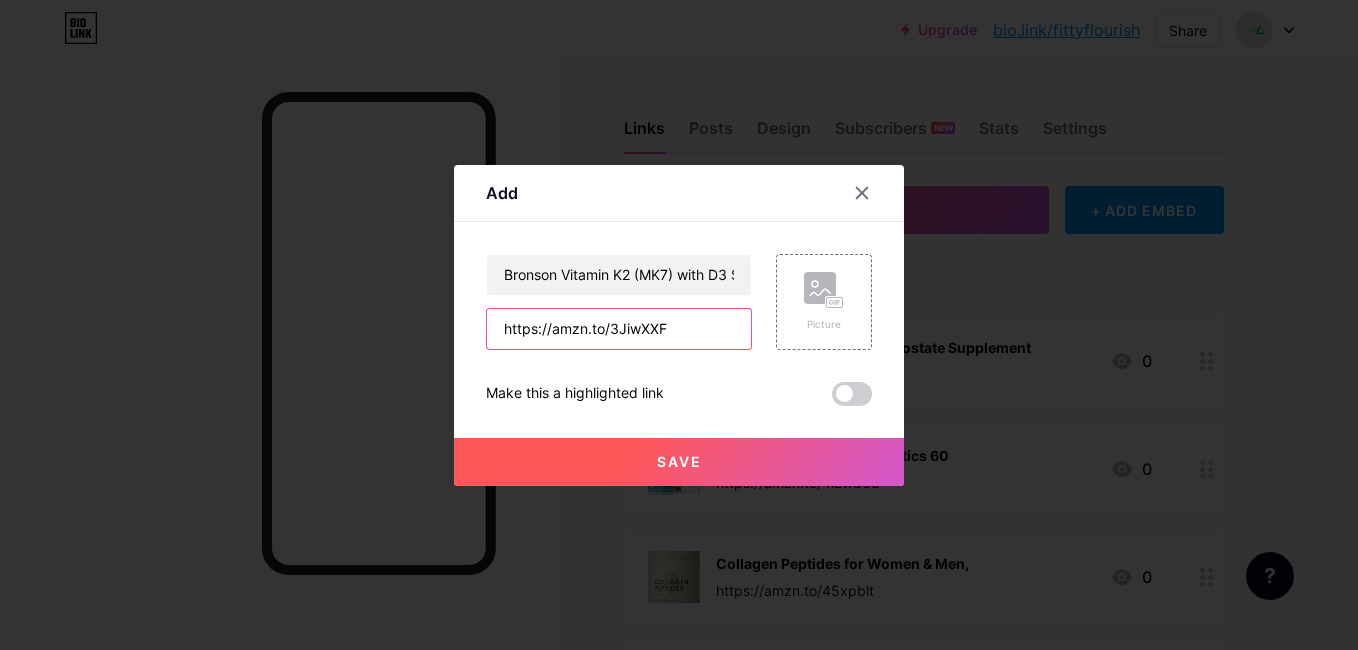 type on "https://amzn.to/3JiwXXF" 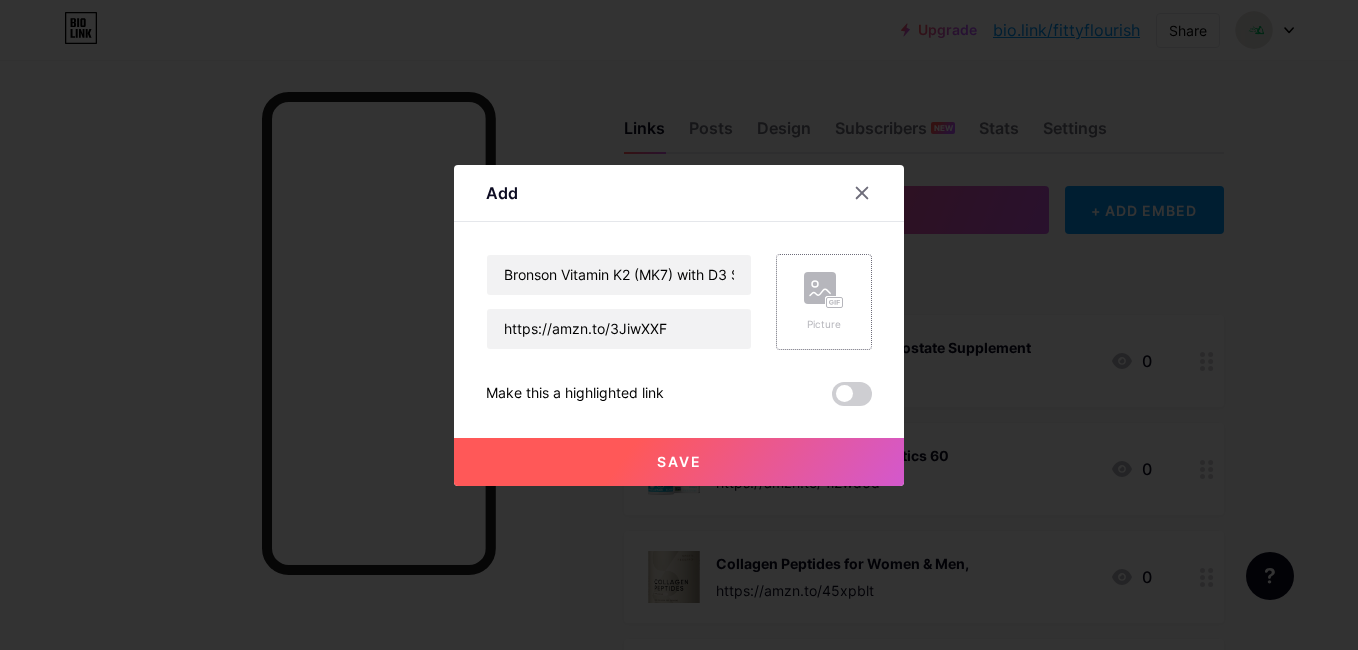 click 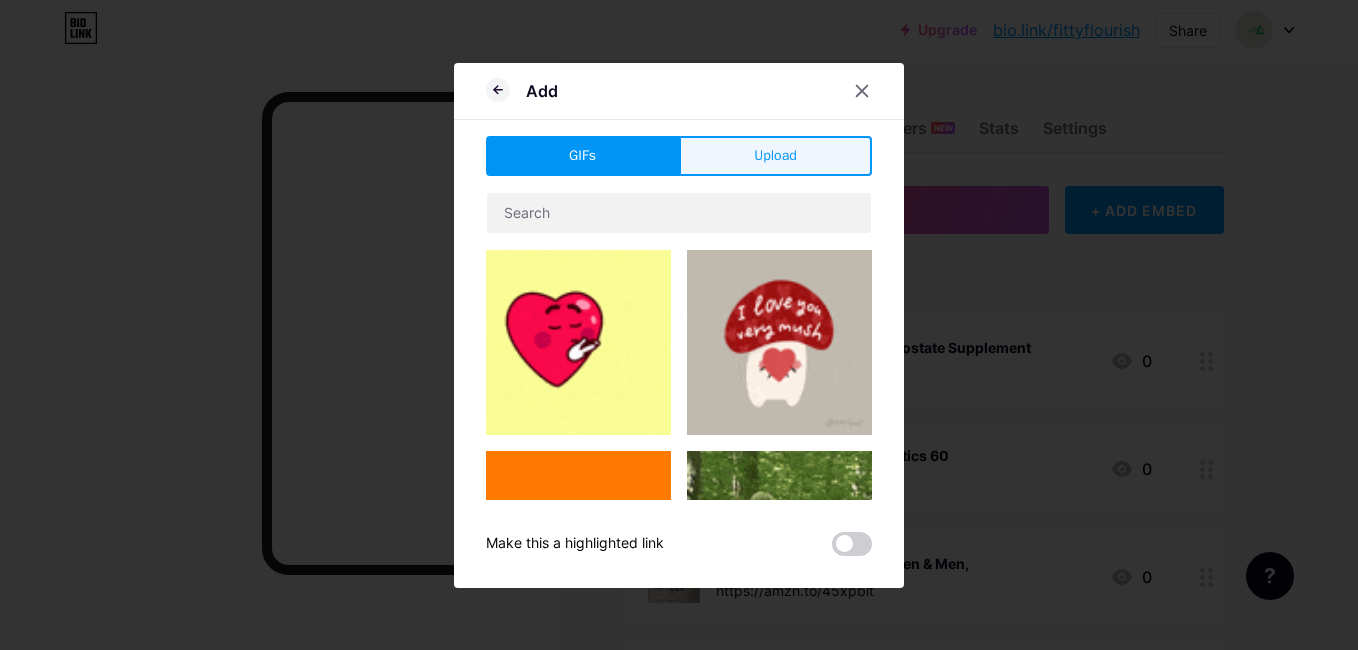 click on "Upload" at bounding box center [775, 155] 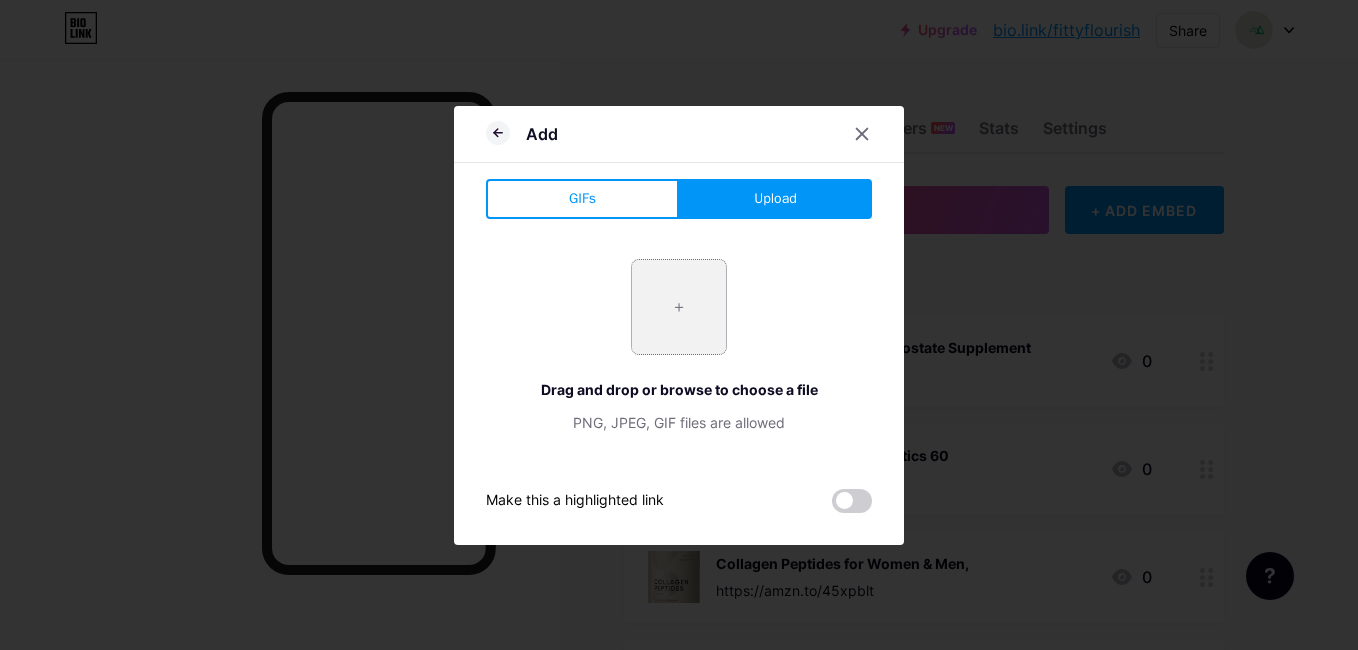 click at bounding box center (679, 307) 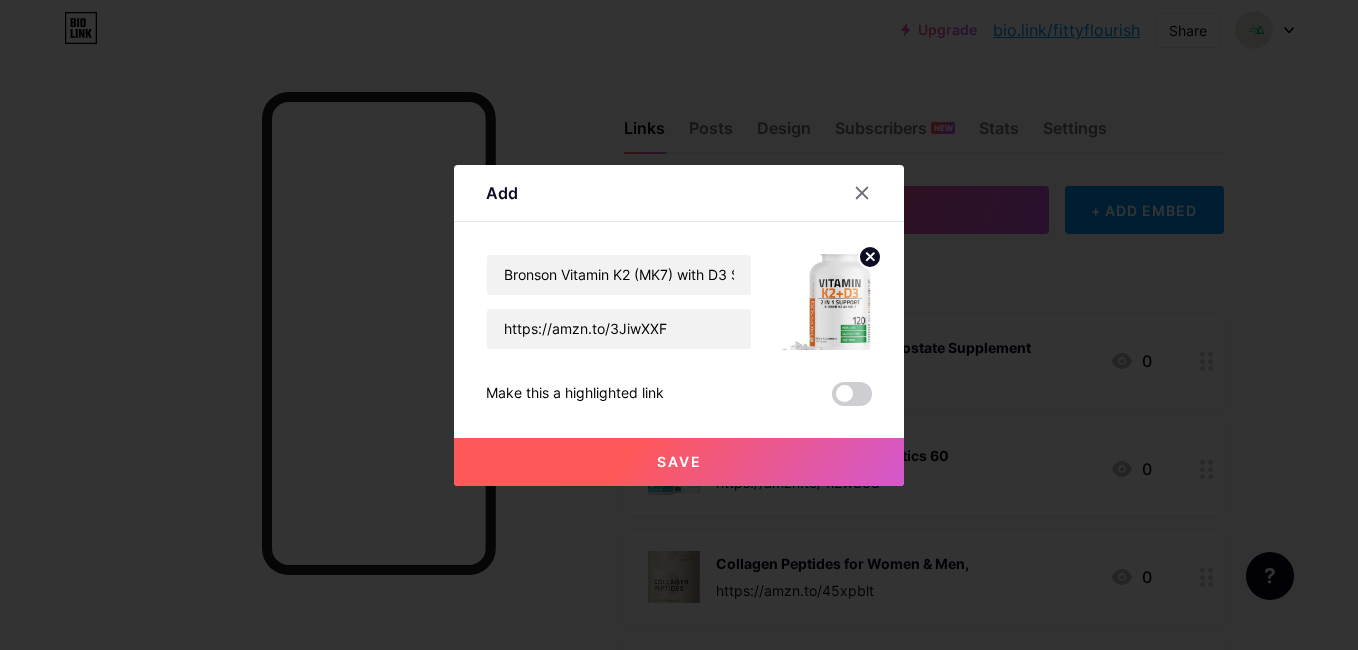 click on "Save" at bounding box center [679, 461] 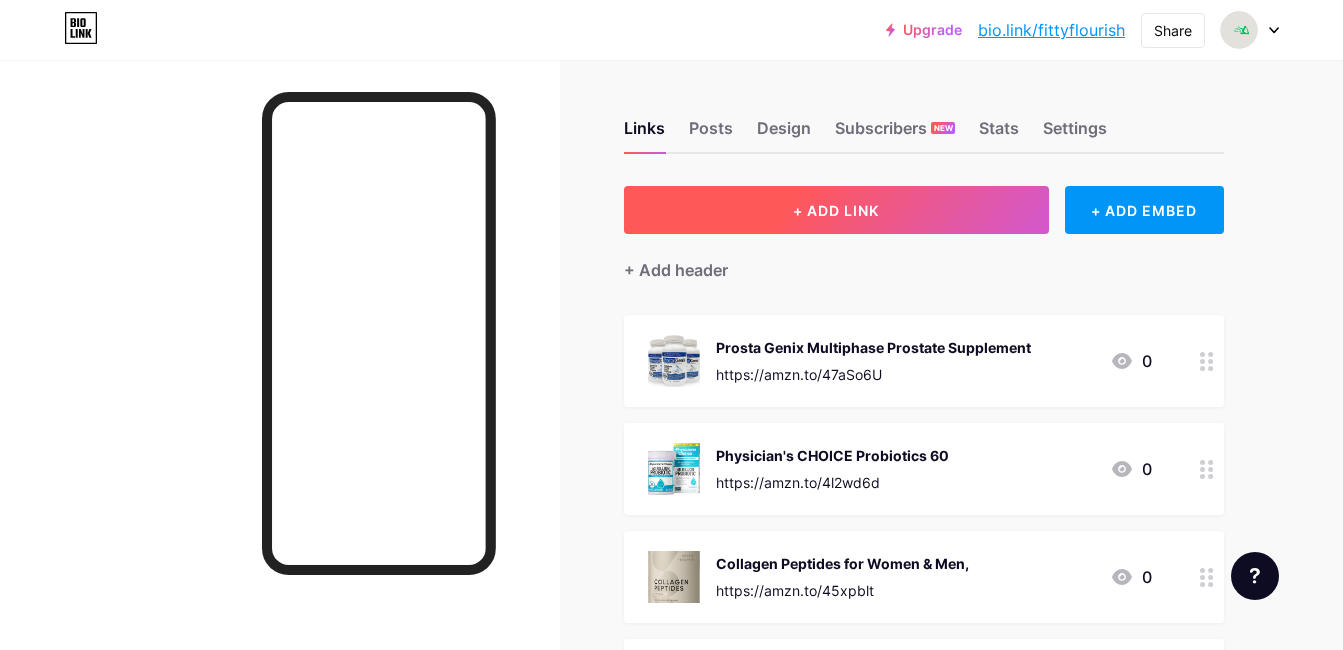 click on "+ ADD LINK" at bounding box center (836, 210) 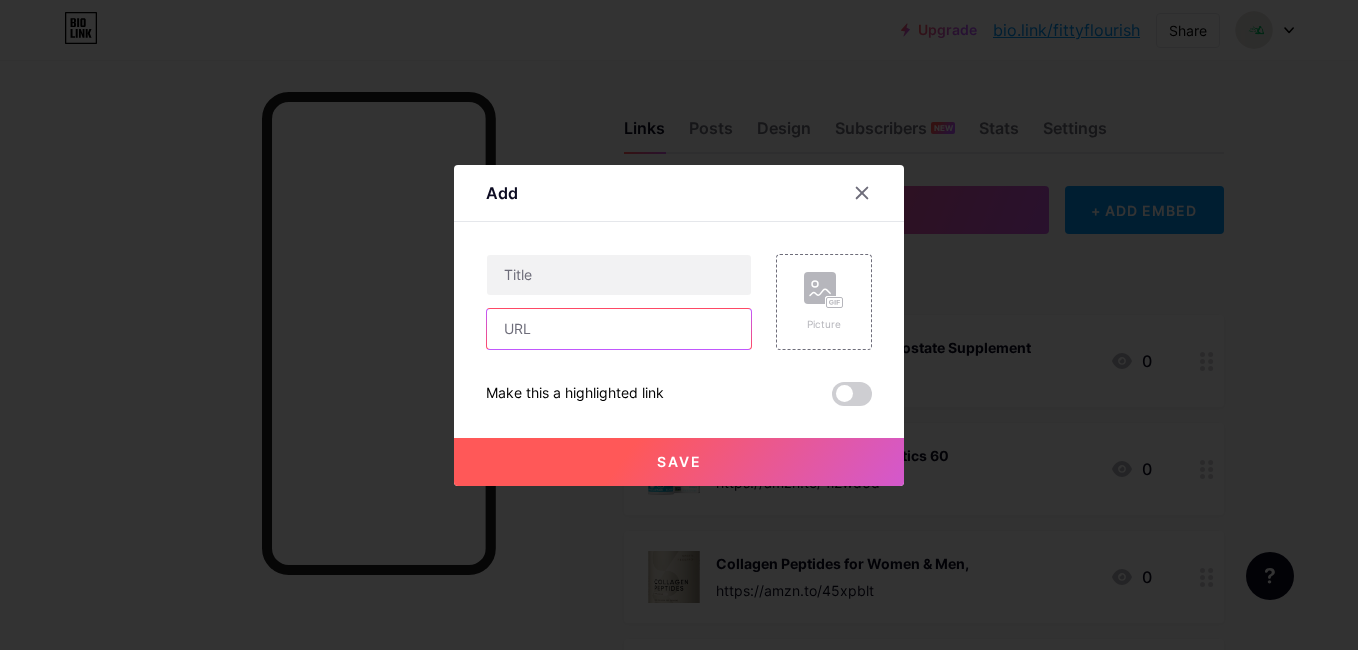 click at bounding box center (619, 329) 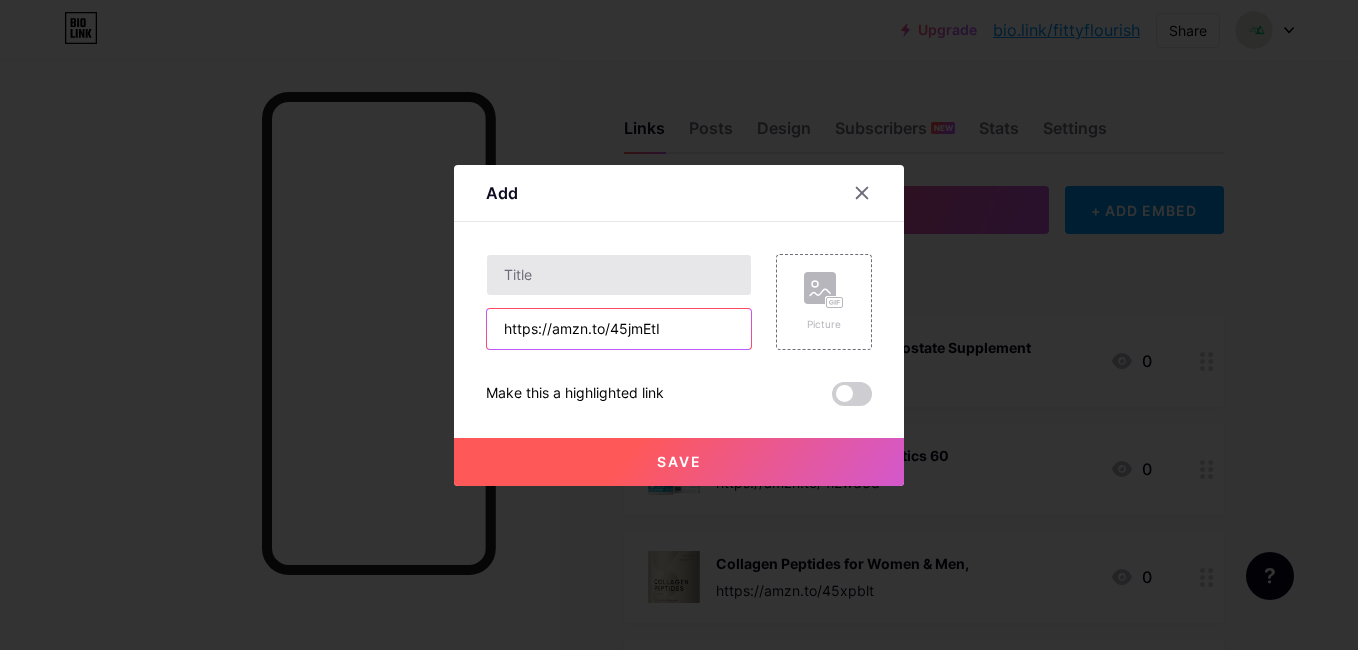 type on "https://amzn.to/45jmEtI" 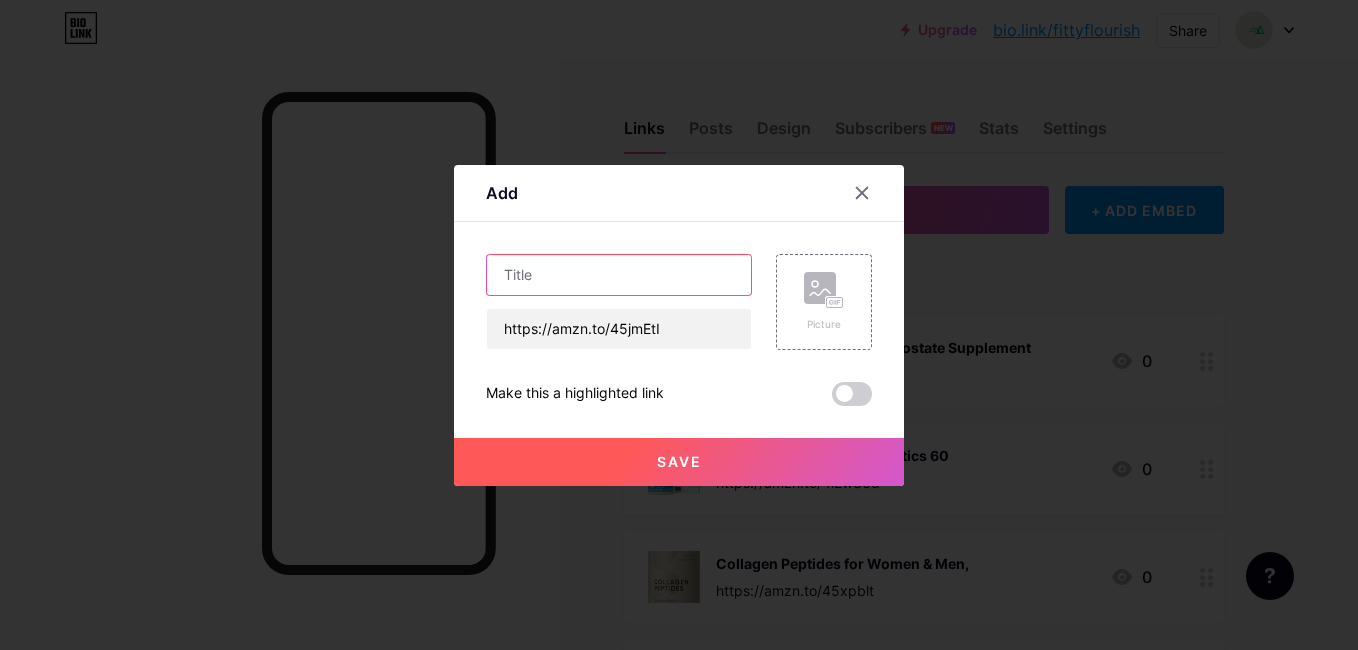 click at bounding box center (619, 275) 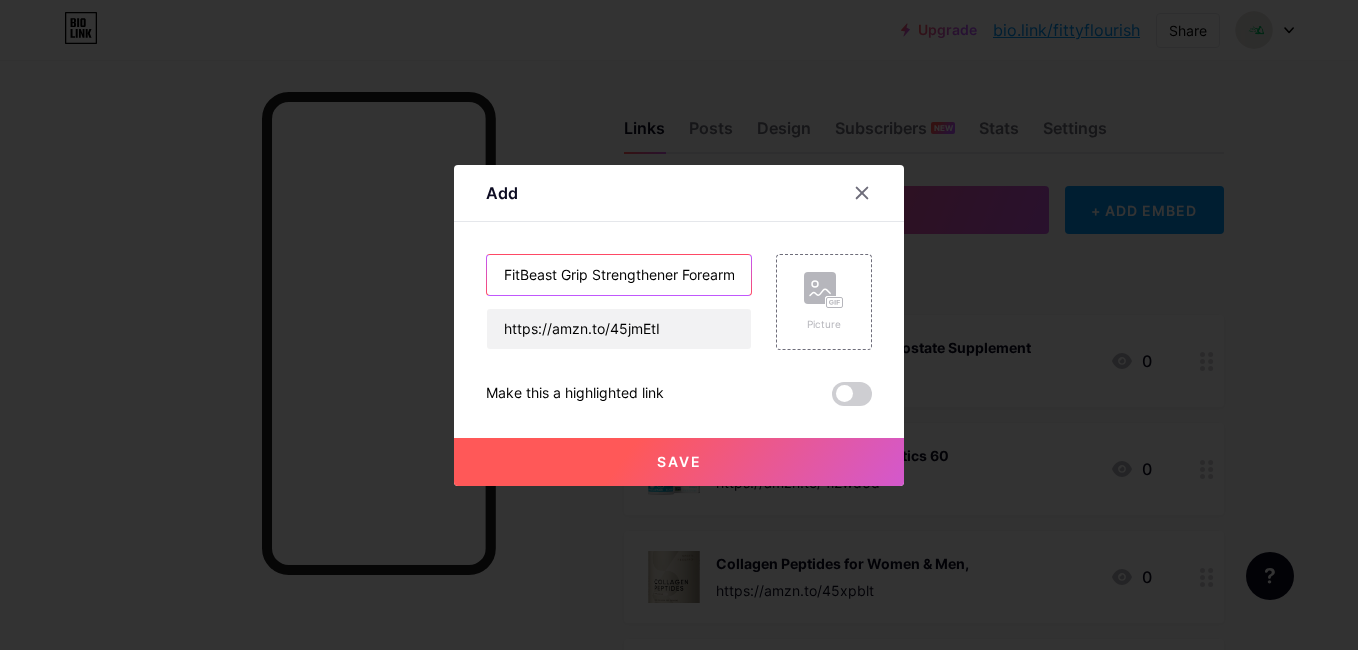 scroll, scrollTop: 0, scrollLeft: 5, axis: horizontal 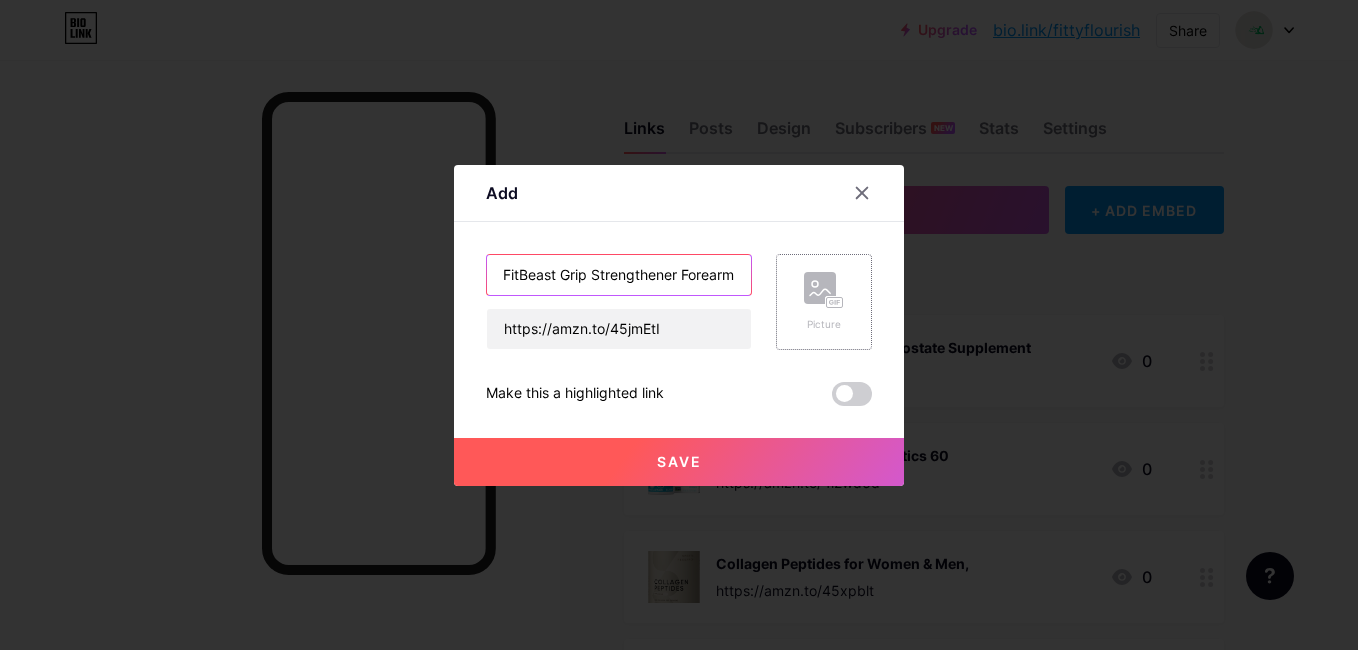 type on "FitBeast Grip Strengthener Forearm" 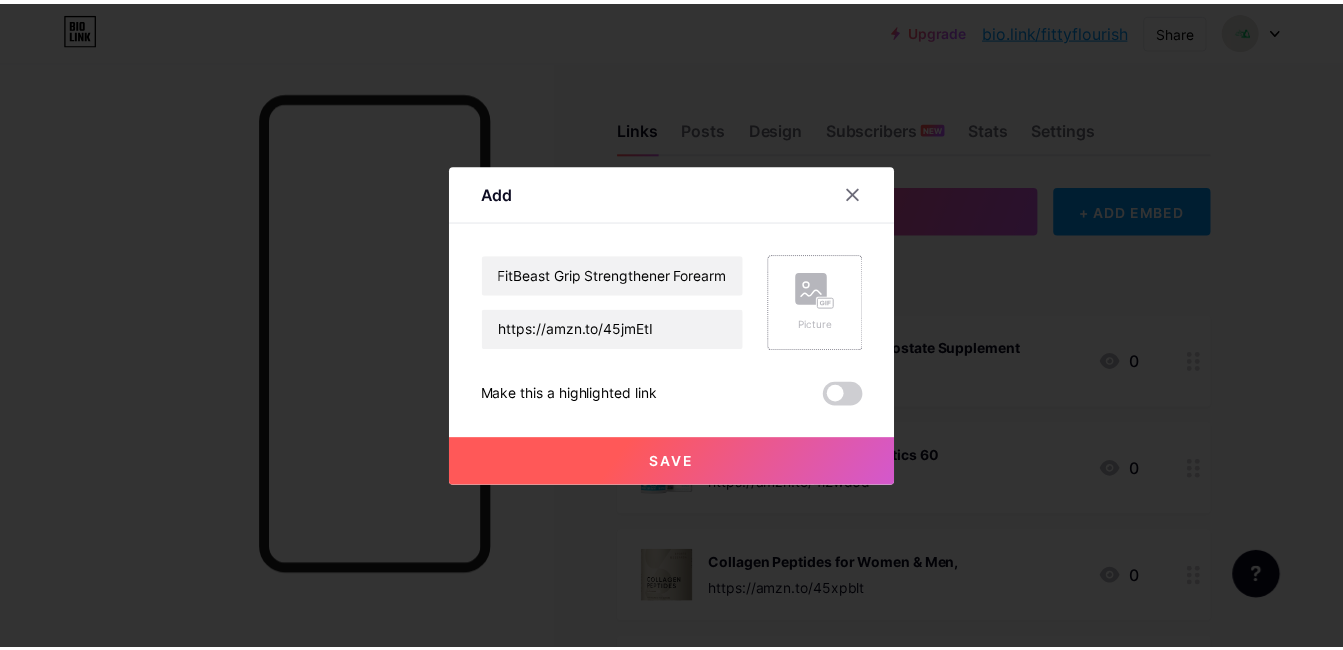 scroll, scrollTop: 0, scrollLeft: 0, axis: both 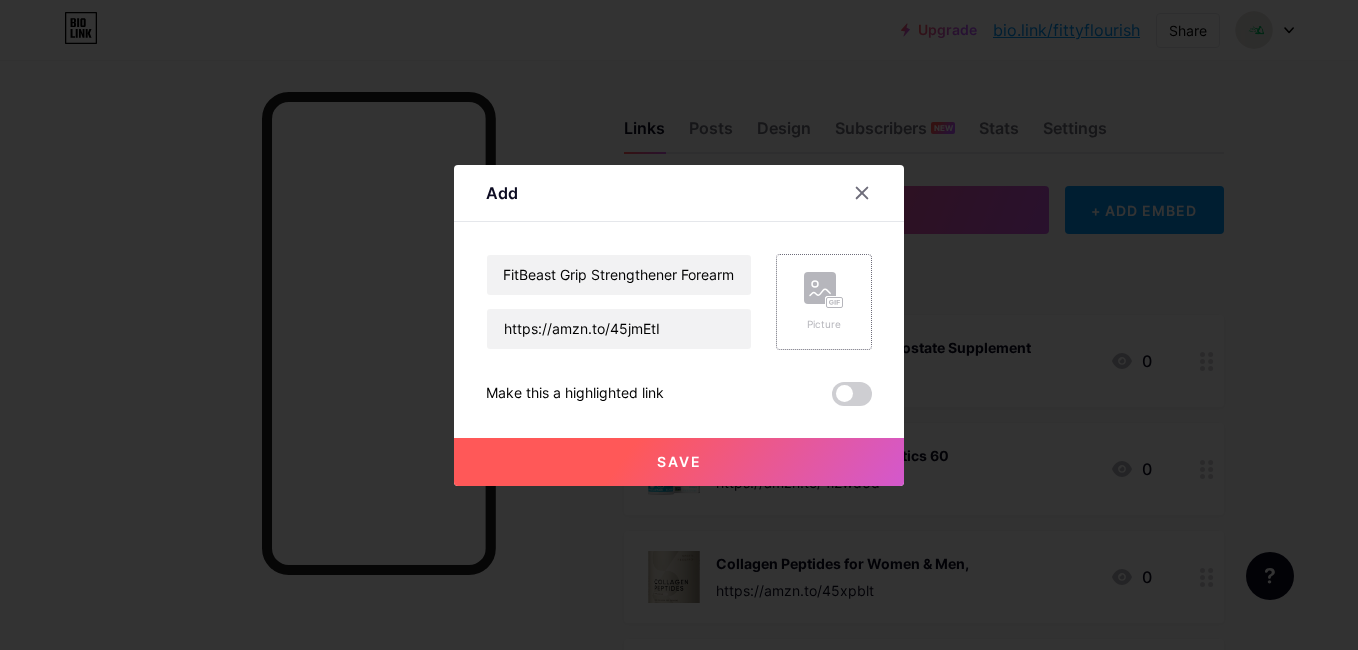 click 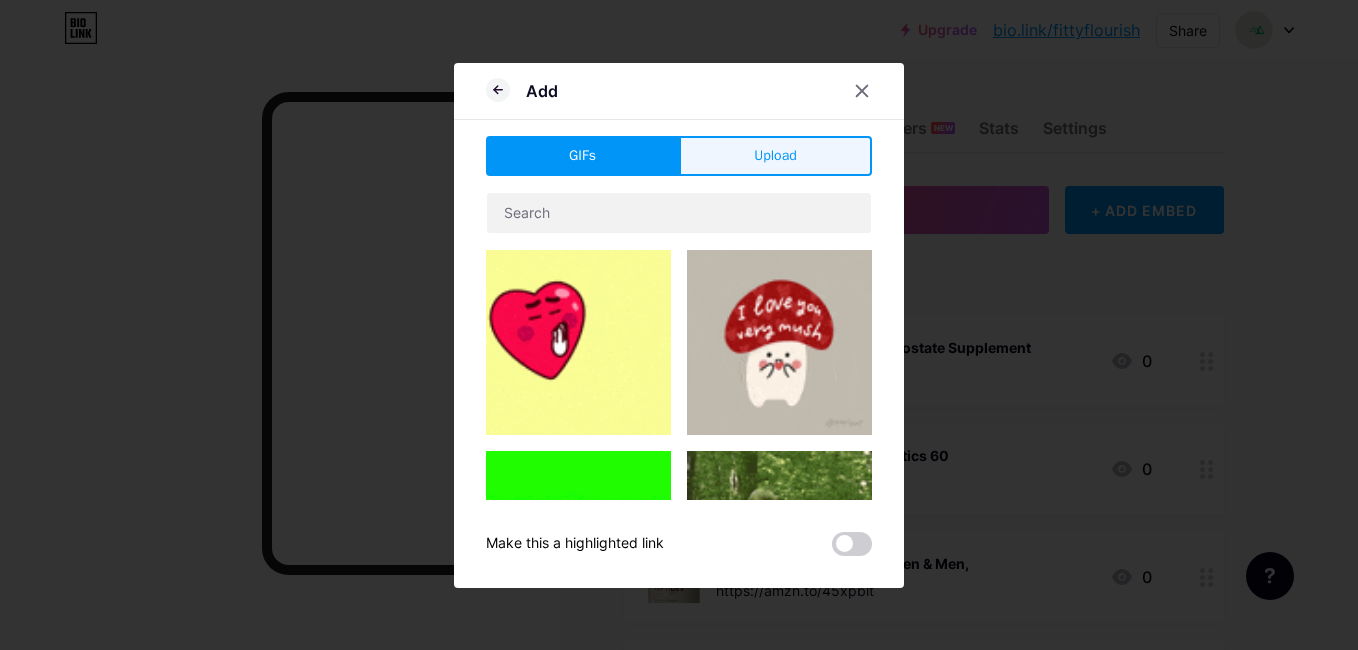 click on "Upload" at bounding box center (775, 156) 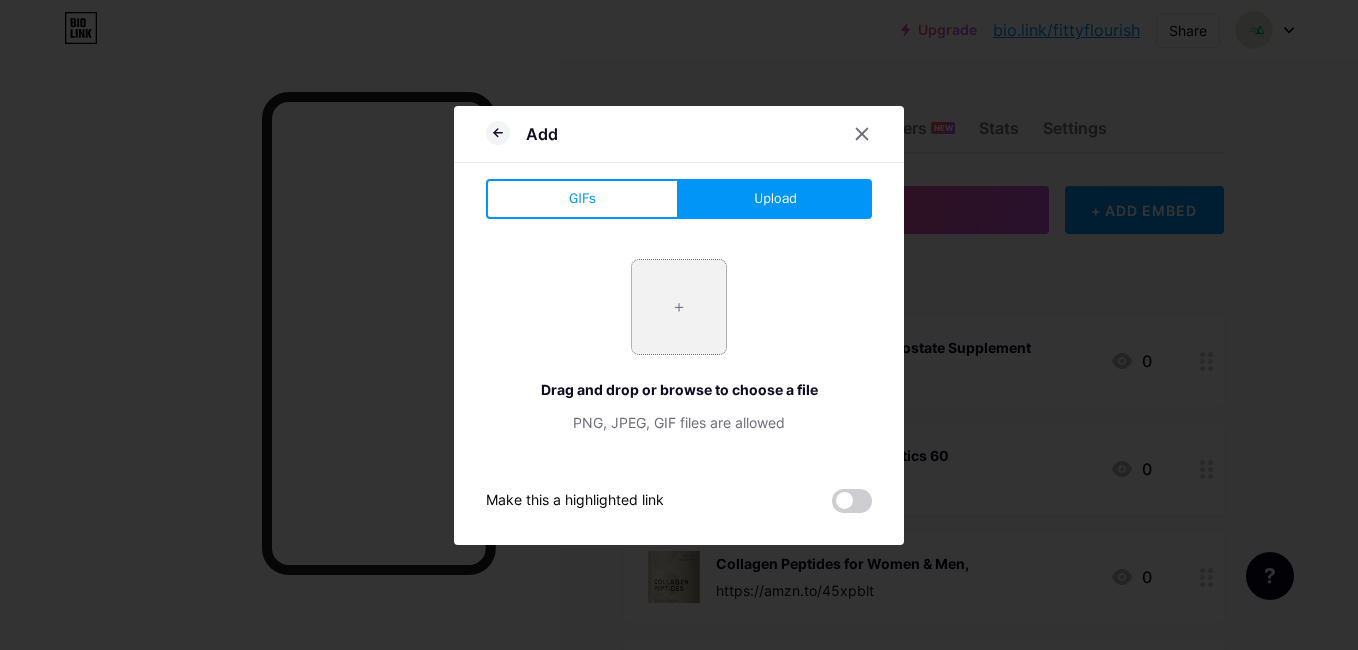 click at bounding box center [679, 307] 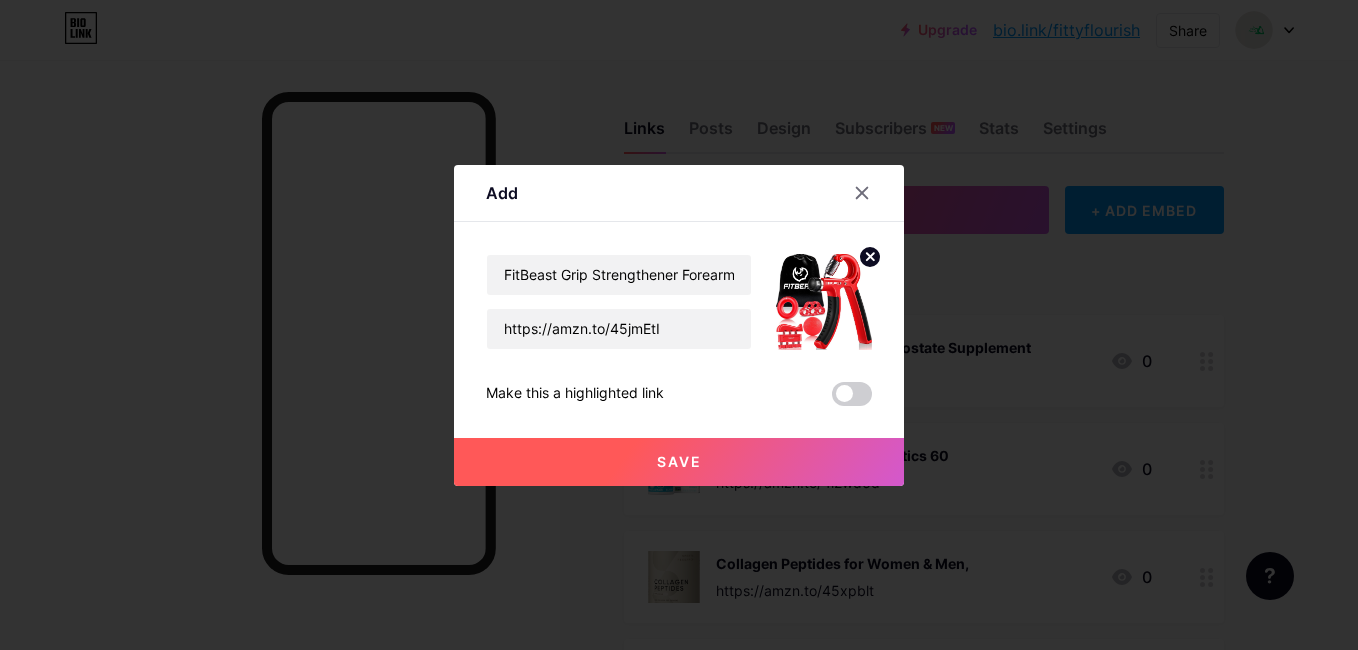 click on "Save" at bounding box center [679, 462] 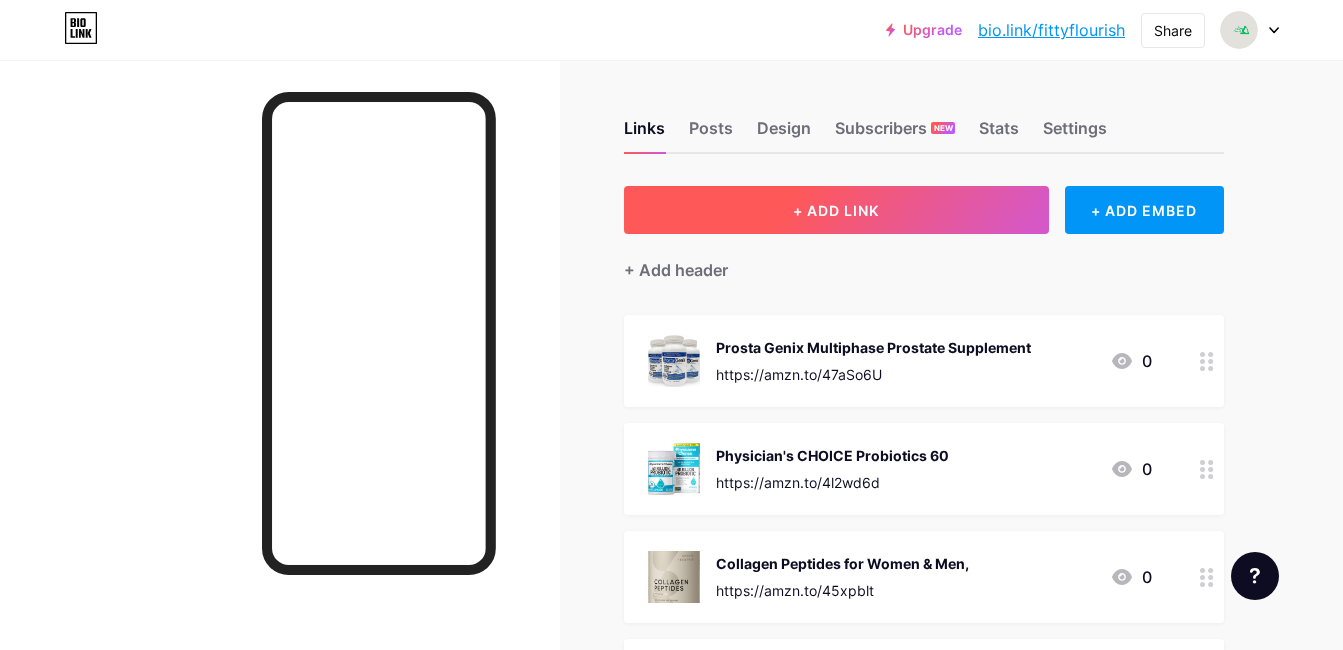click on "+ ADD LINK" at bounding box center [836, 210] 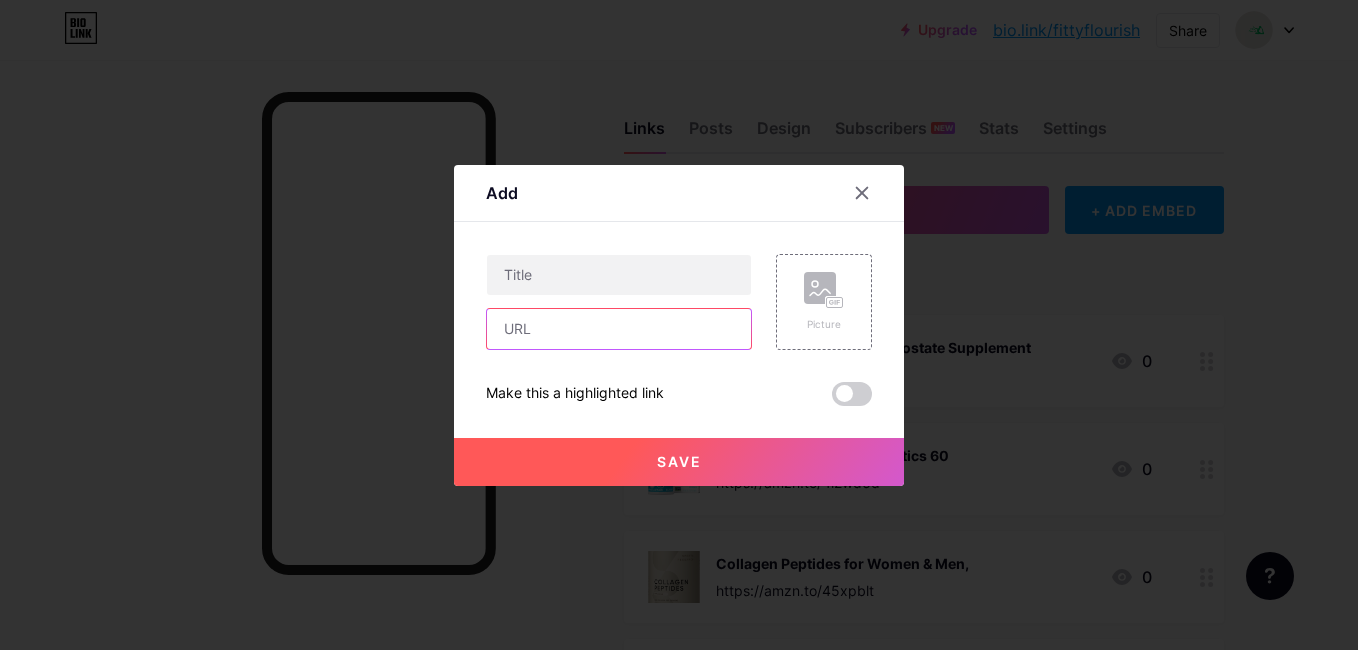 click at bounding box center (619, 329) 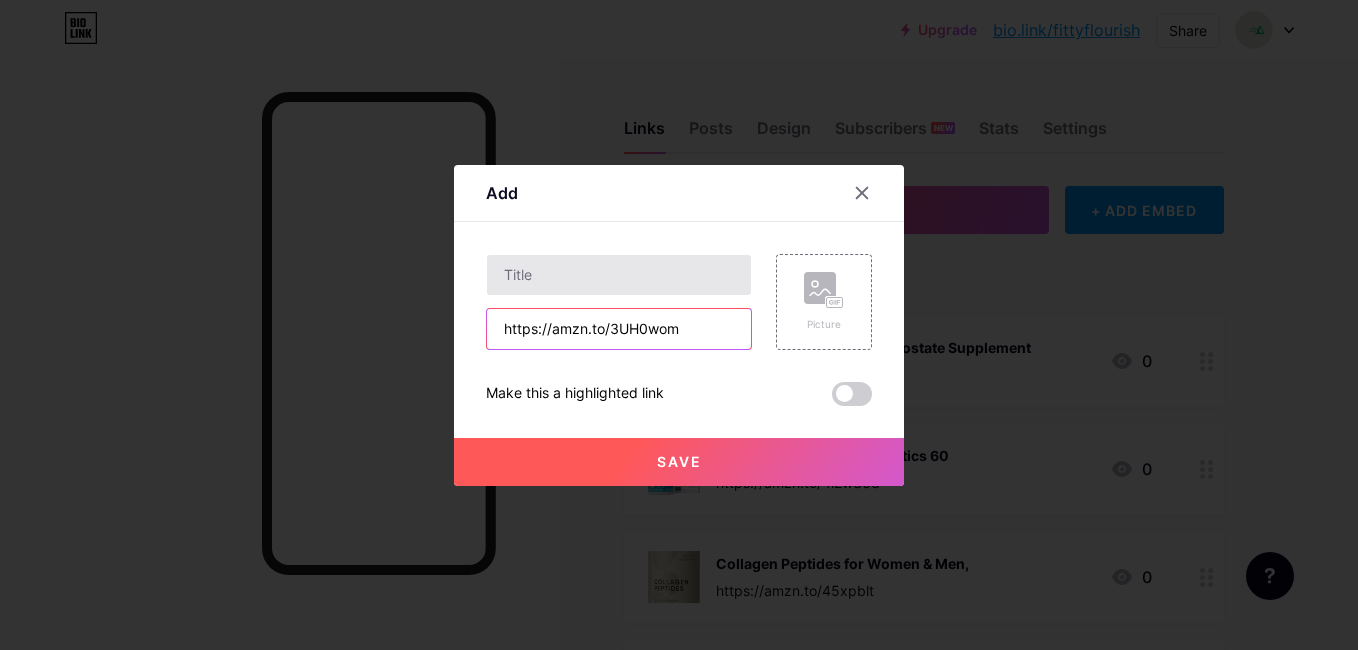 type on "https://amzn.to/3UH0wom" 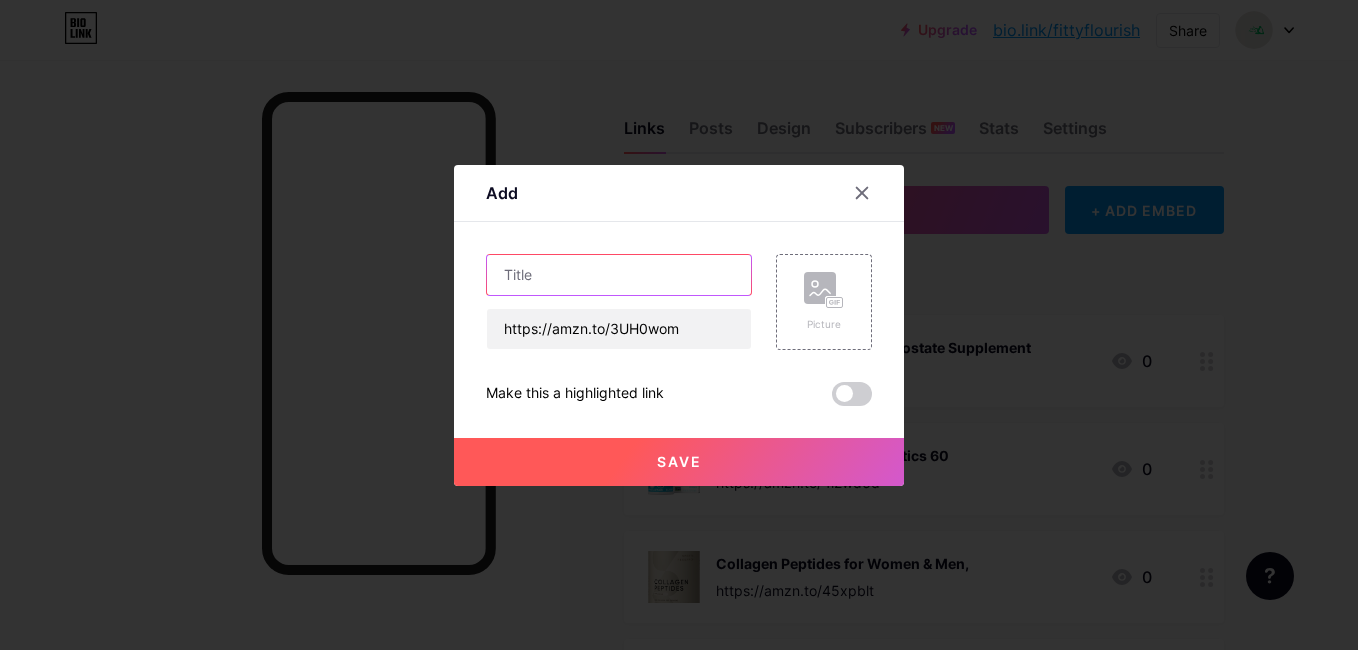 click at bounding box center [619, 275] 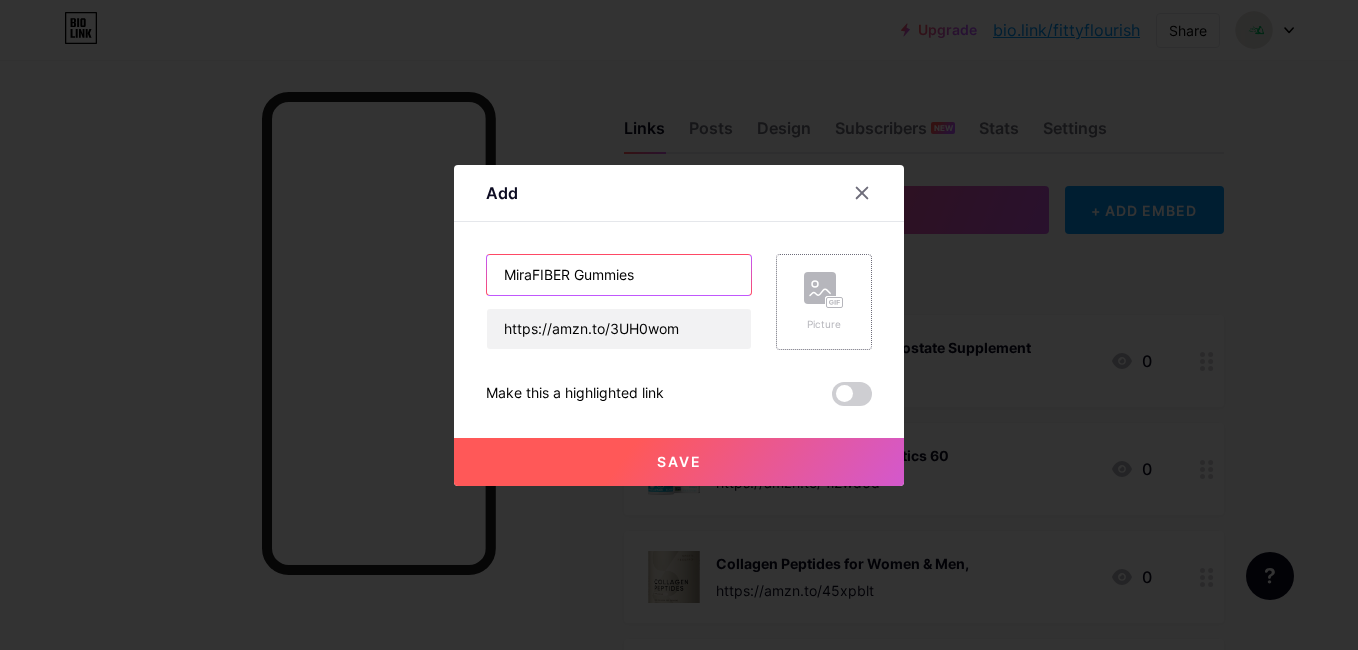 type on "MiraFIBER Gummies" 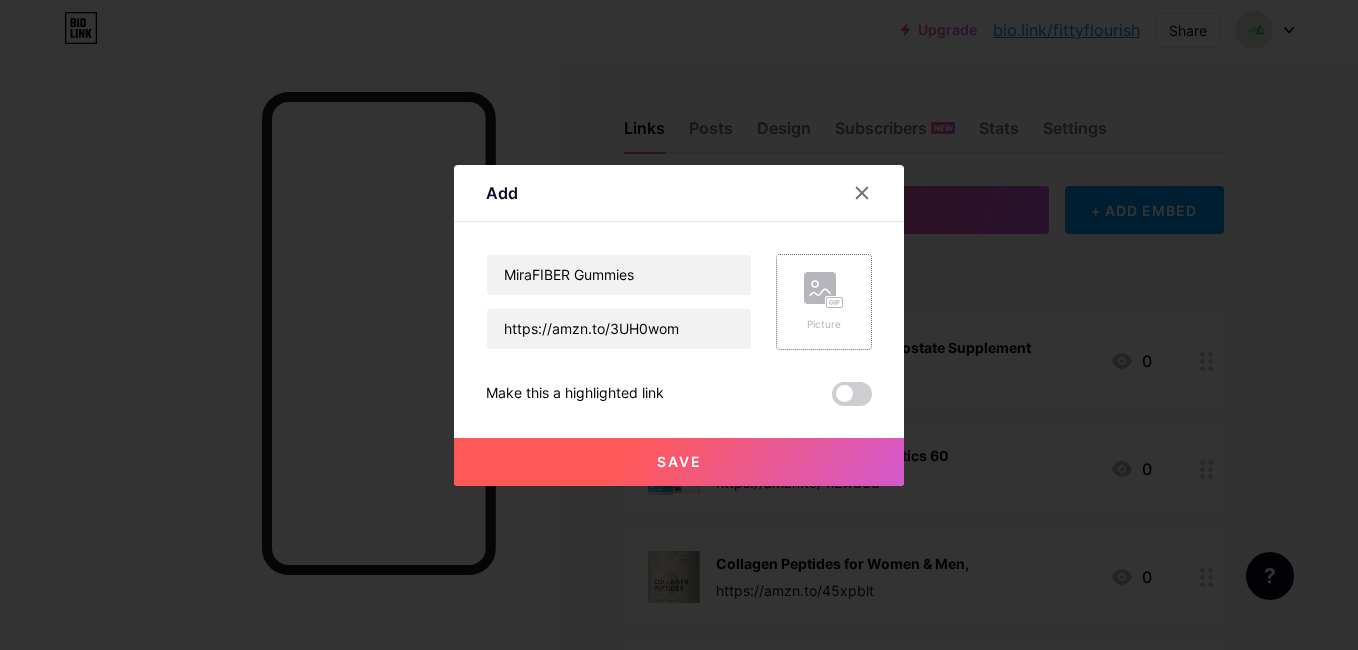 click 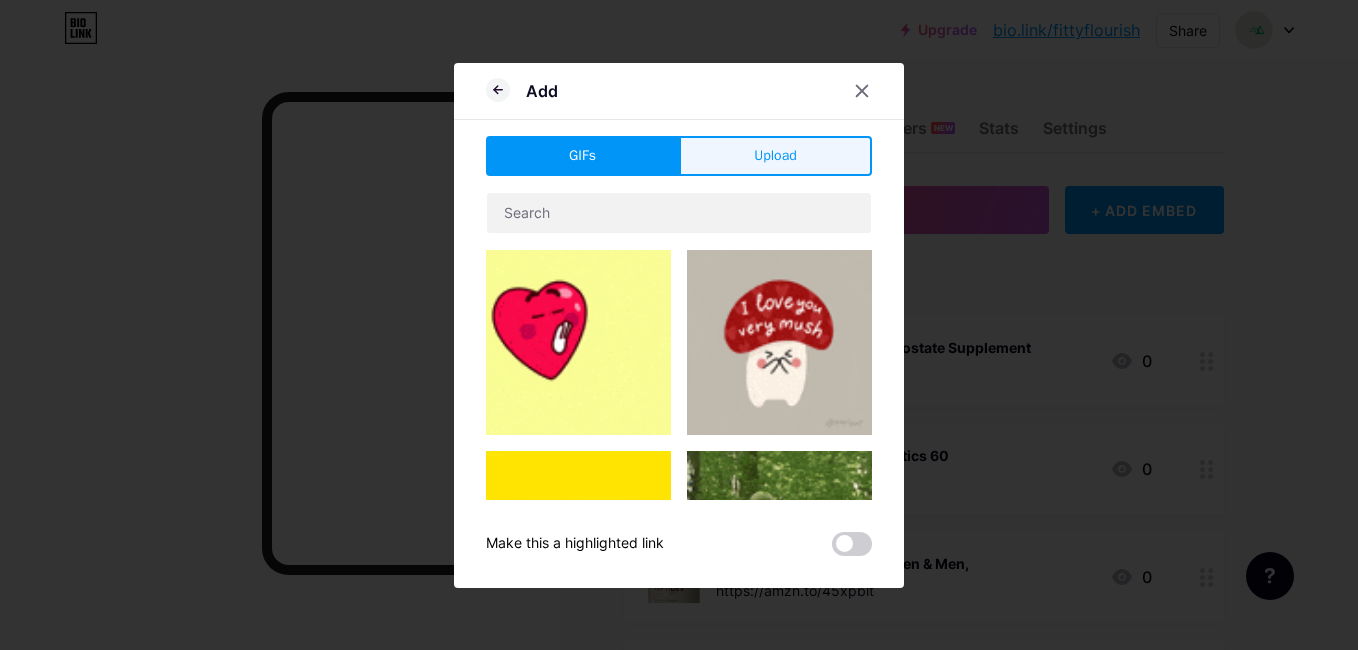 click on "Upload" at bounding box center (775, 156) 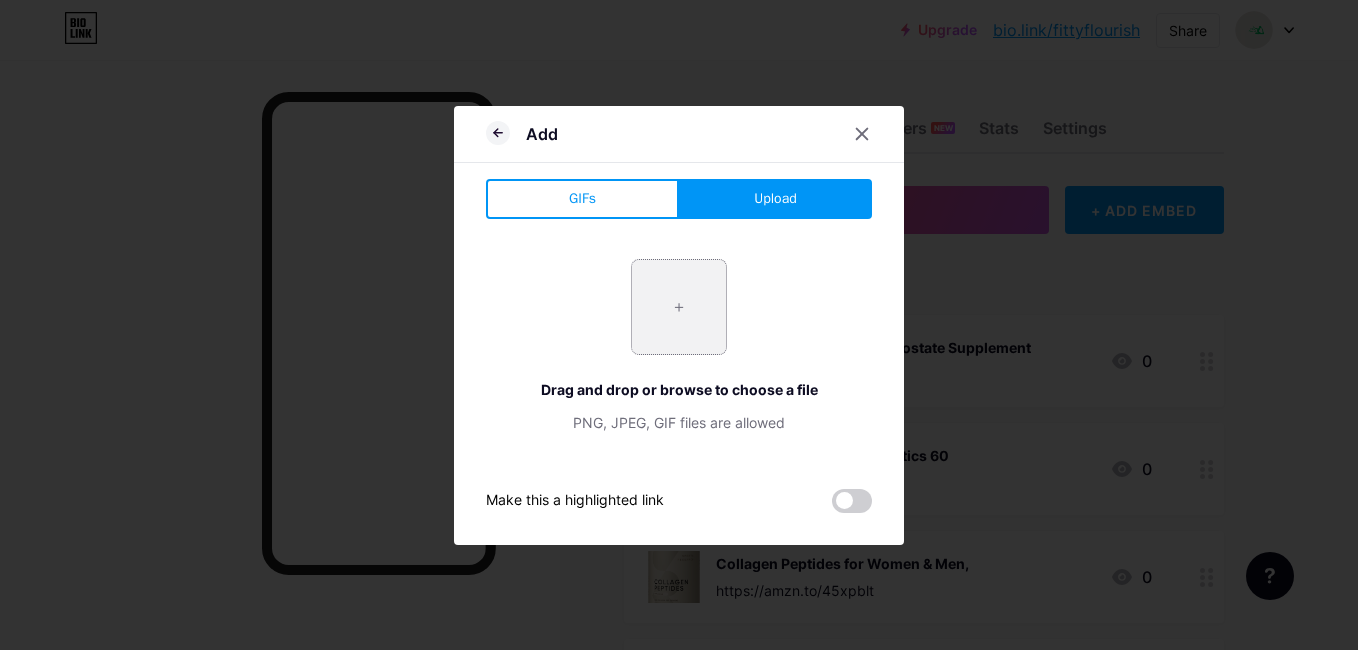 click at bounding box center [679, 307] 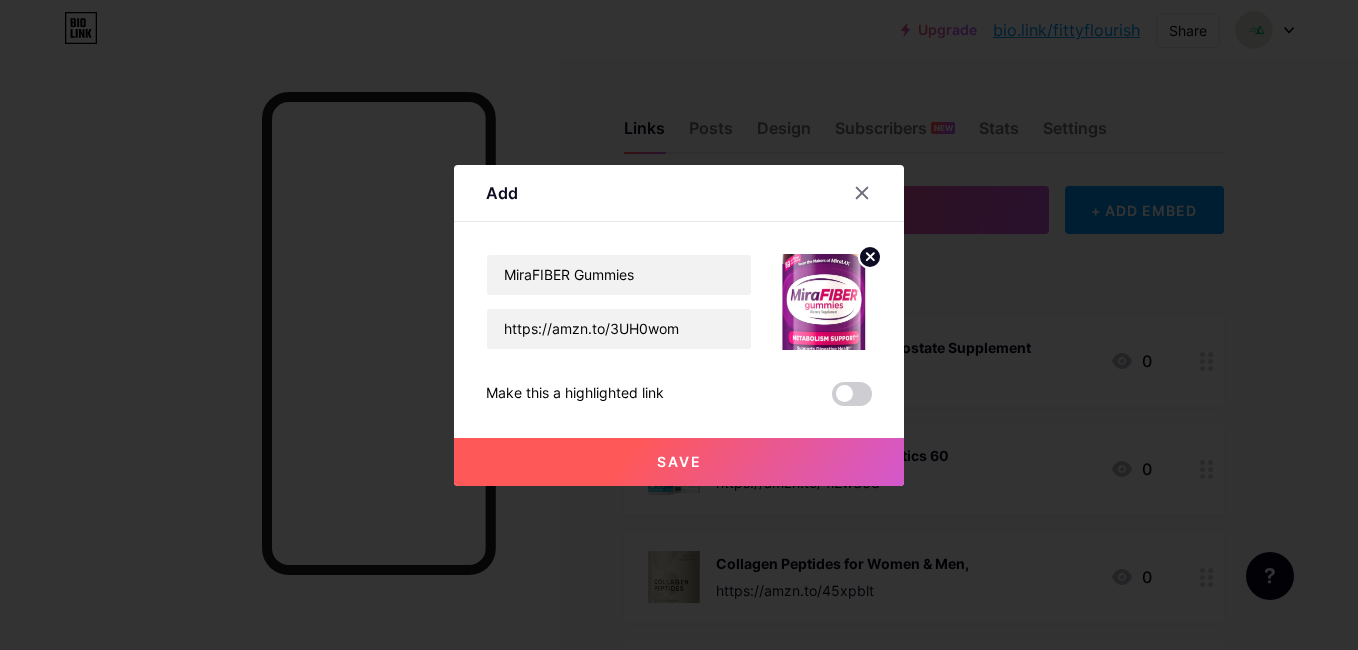 click on "Save" at bounding box center (679, 462) 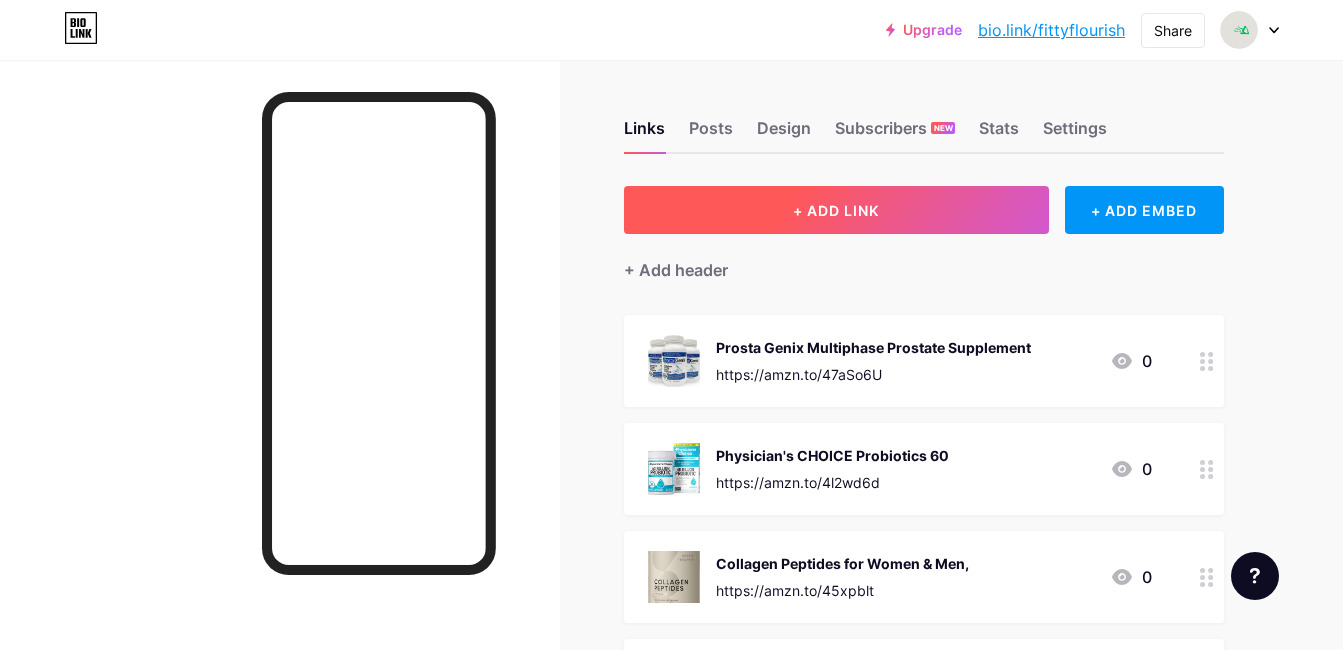 click on "+ ADD LINK" at bounding box center [836, 210] 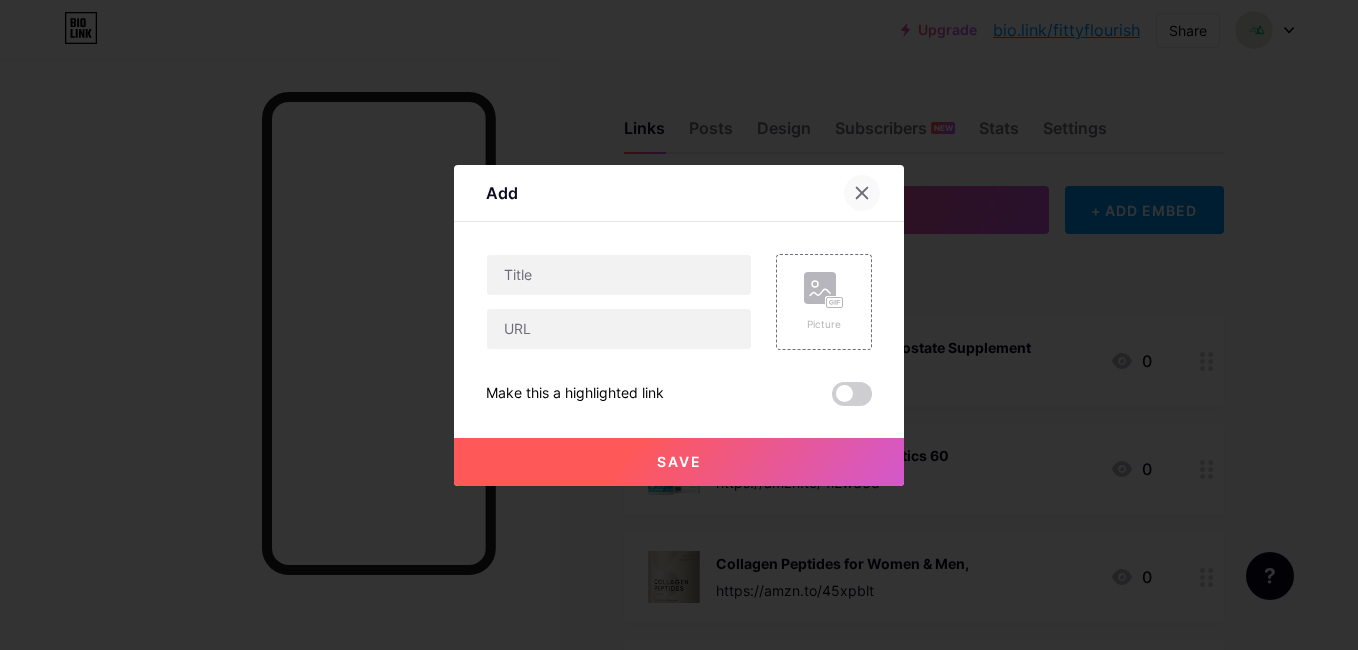 click at bounding box center (862, 193) 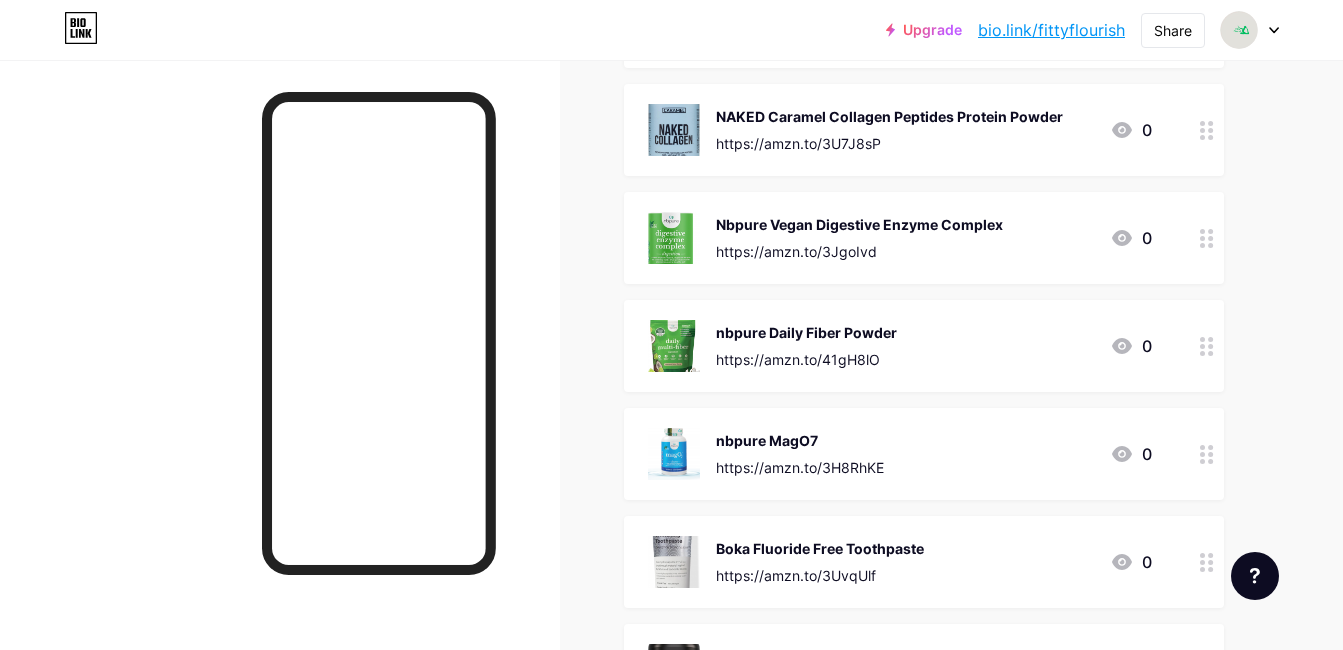 scroll, scrollTop: 0, scrollLeft: 0, axis: both 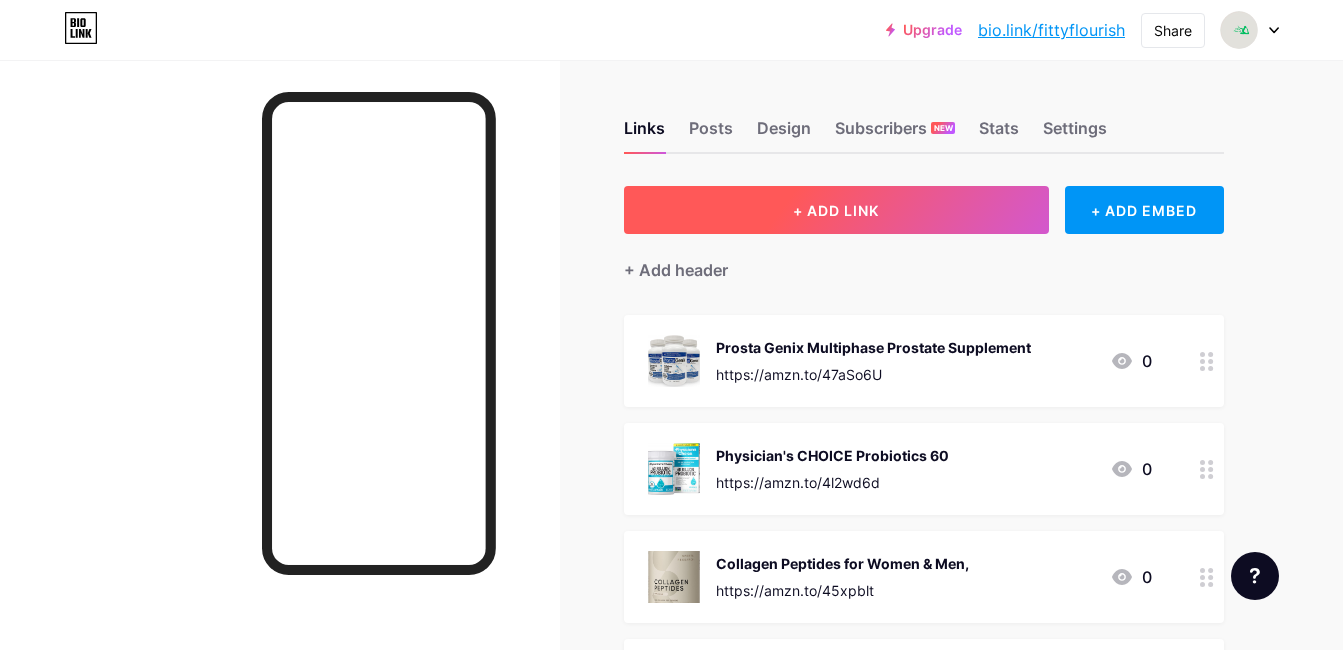 click on "+ ADD LINK" at bounding box center [836, 210] 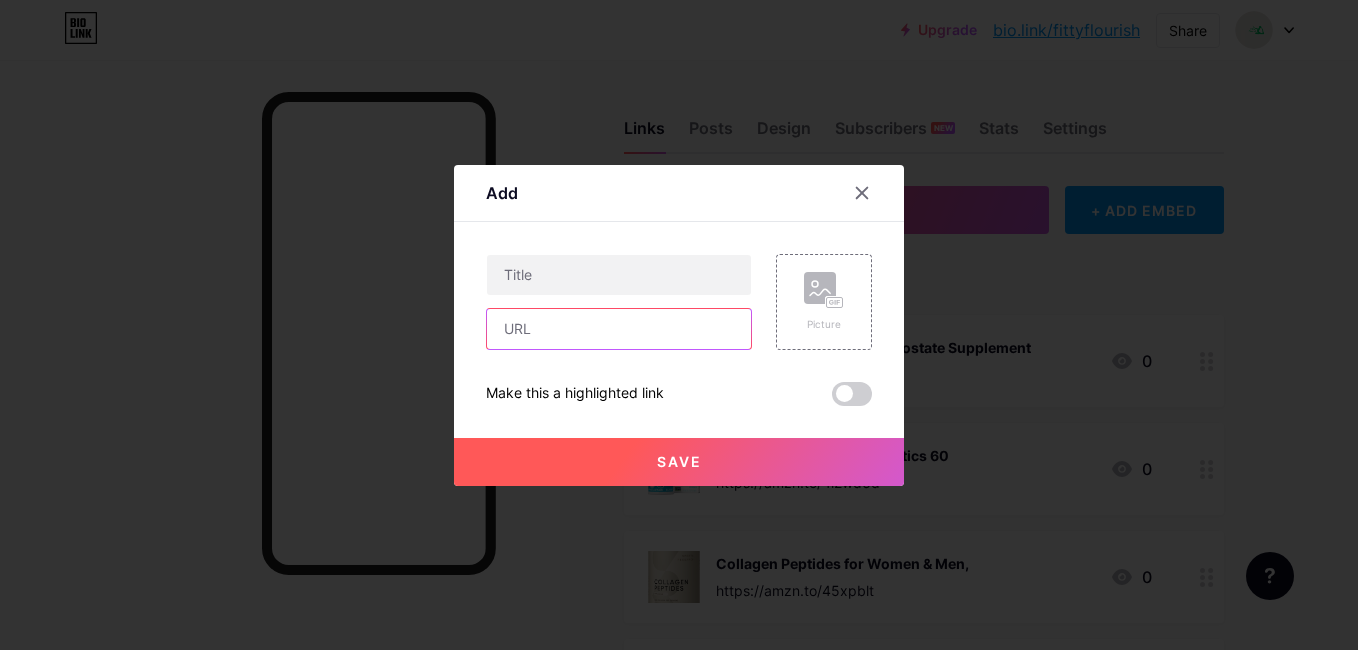 click at bounding box center [619, 329] 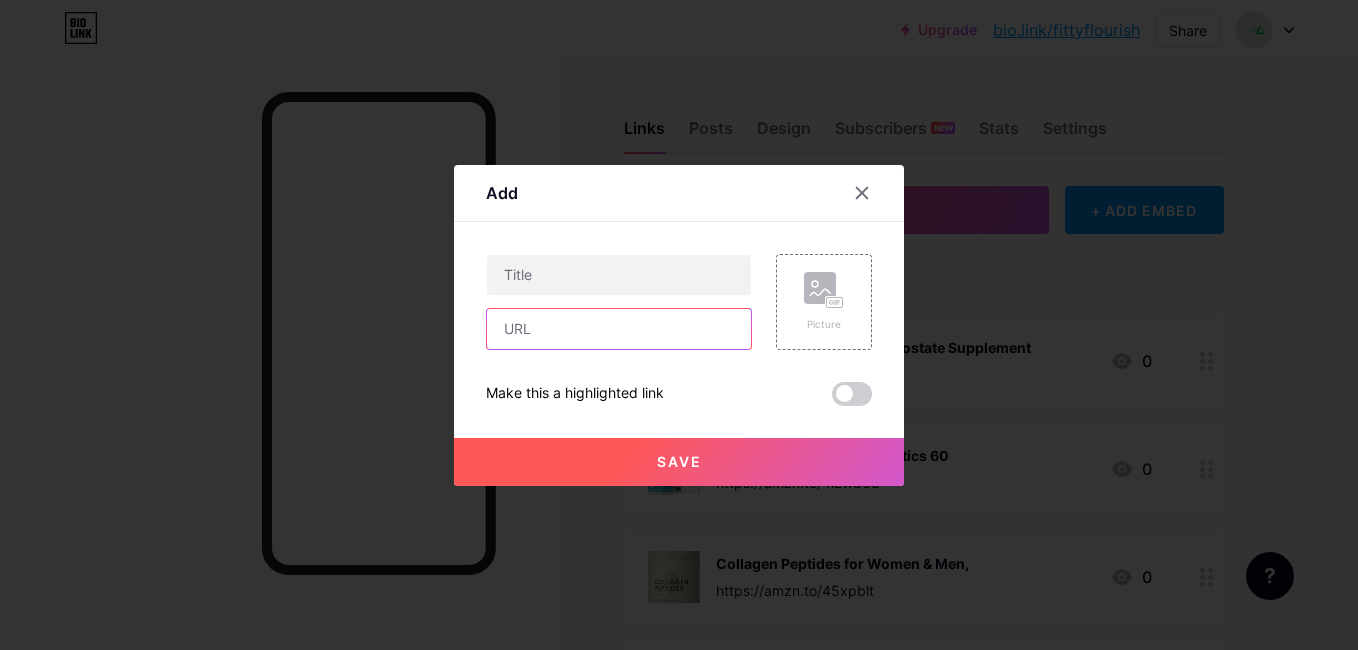 paste on "https://amzn.to/4lb6x7s" 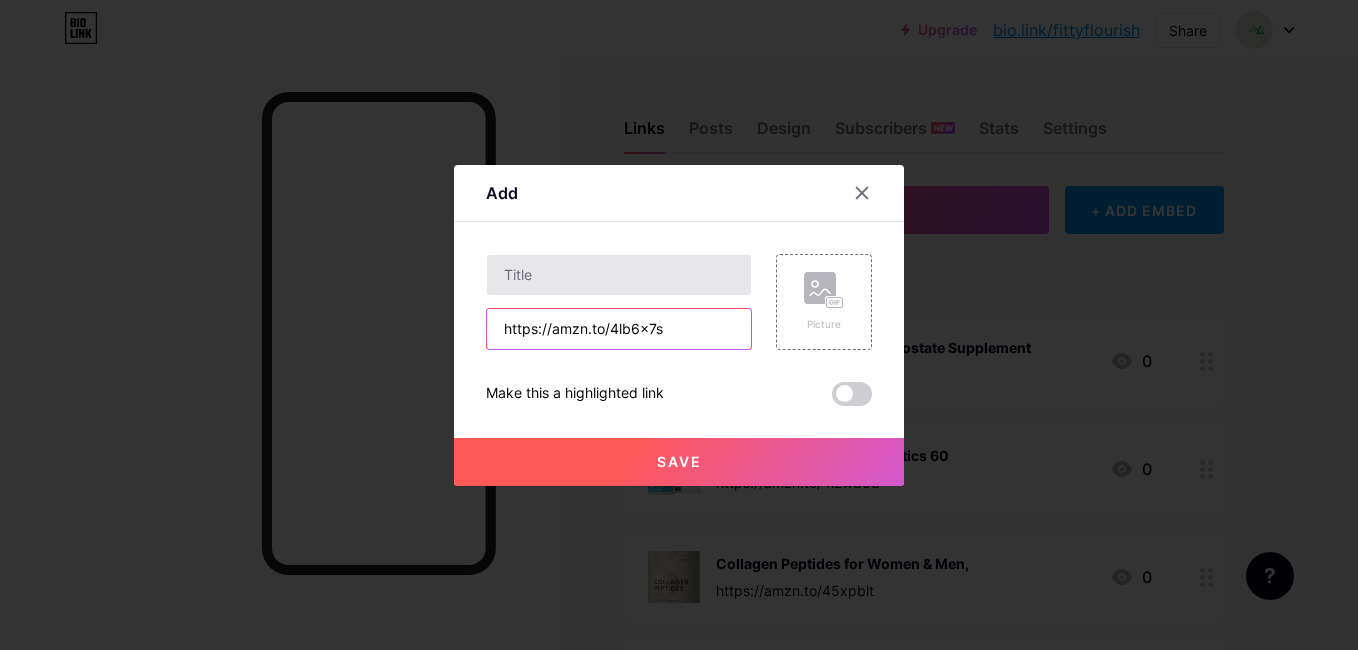 type on "https://amzn.to/4lb6x7s" 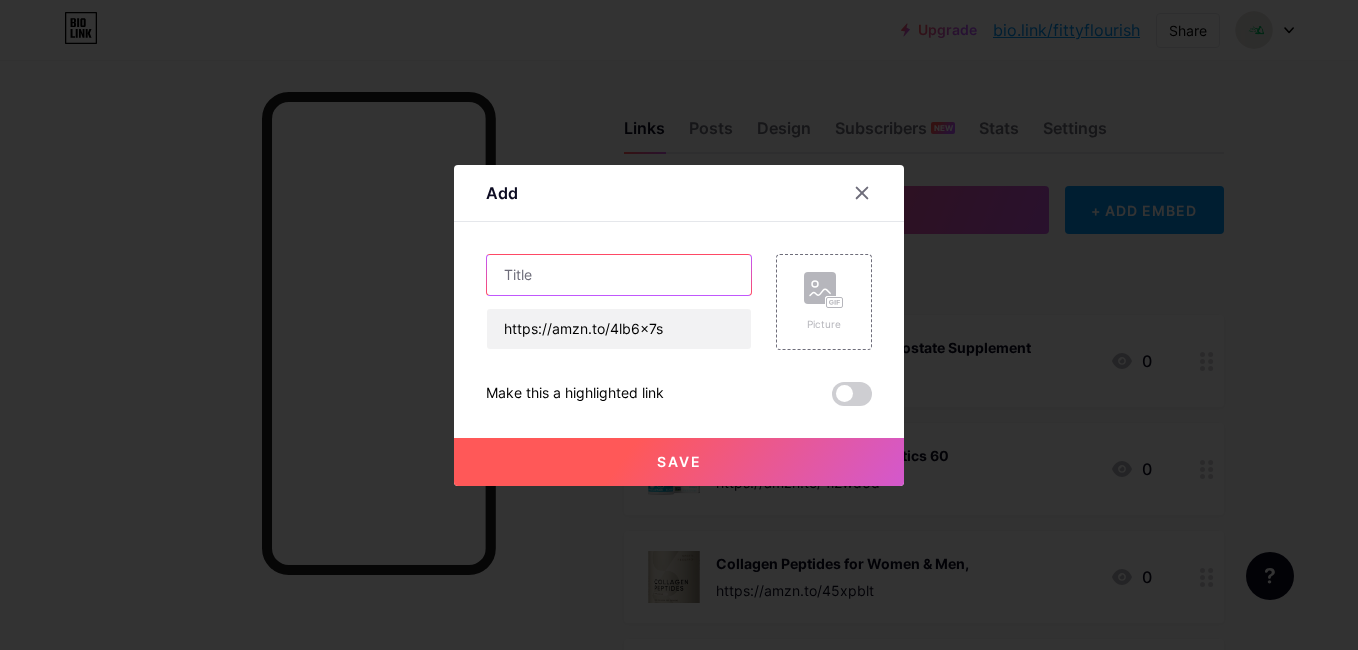 click at bounding box center (619, 275) 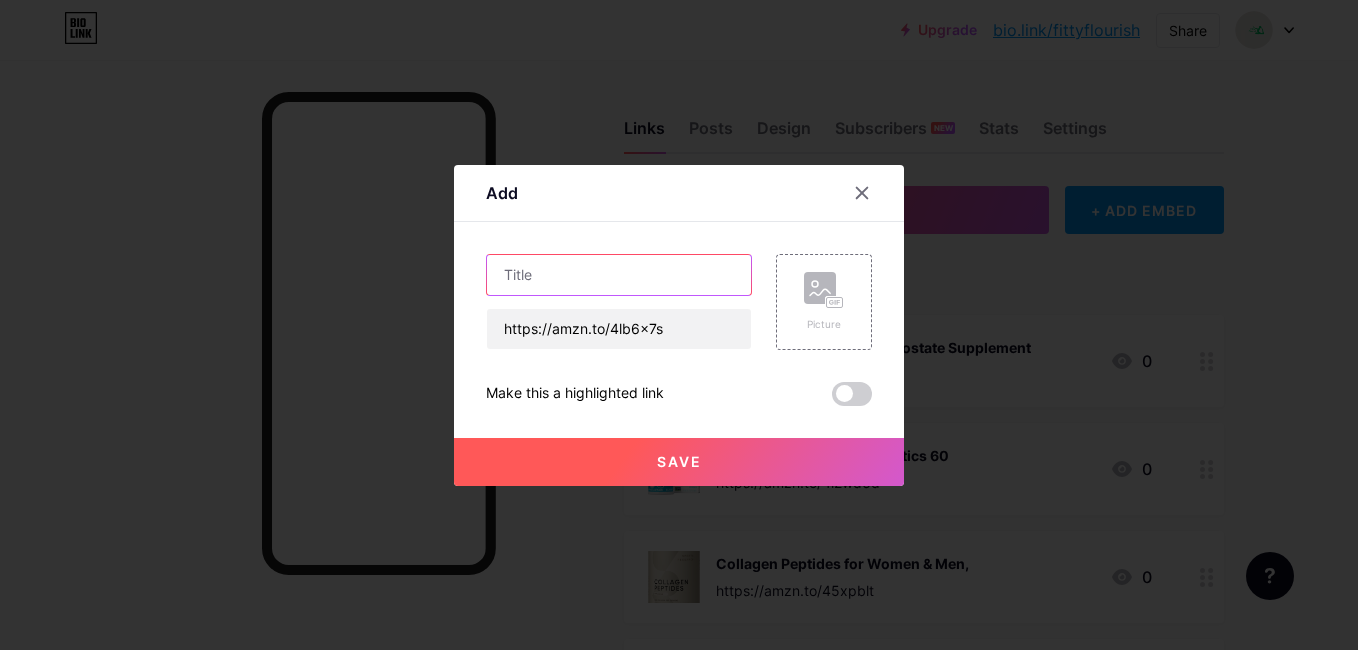 paste on "Yoga Mat," 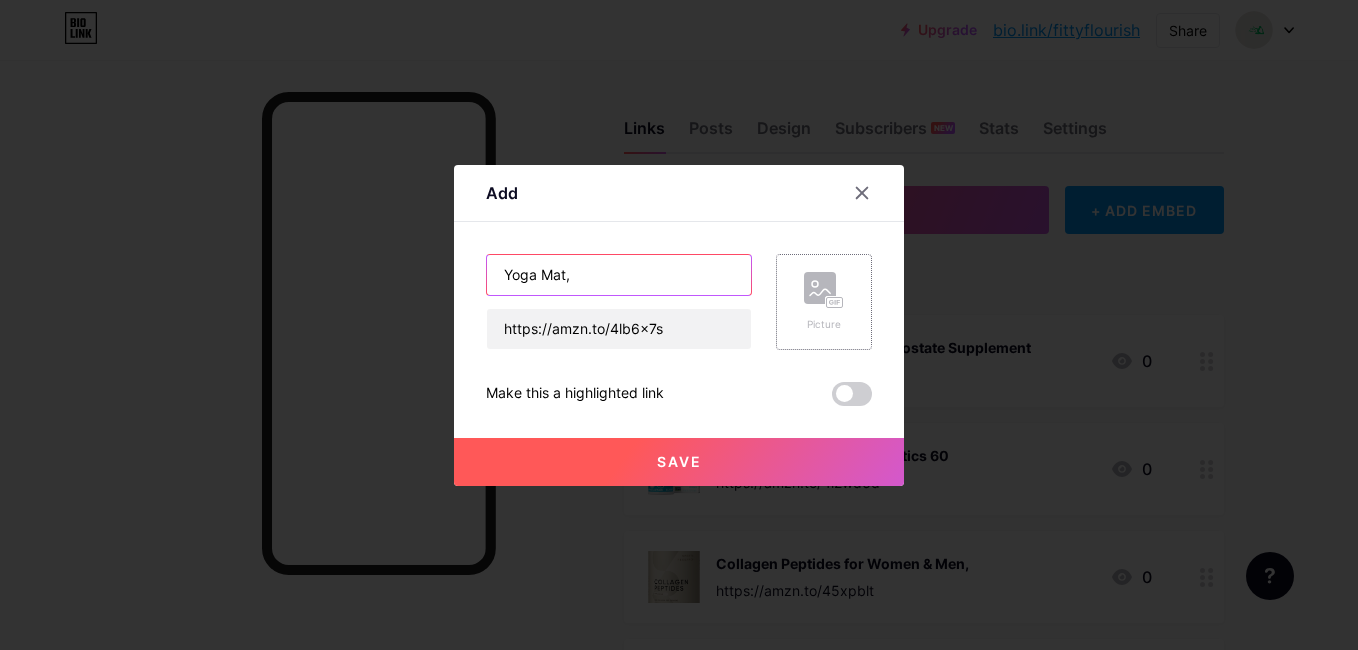 type on "Yoga Mat," 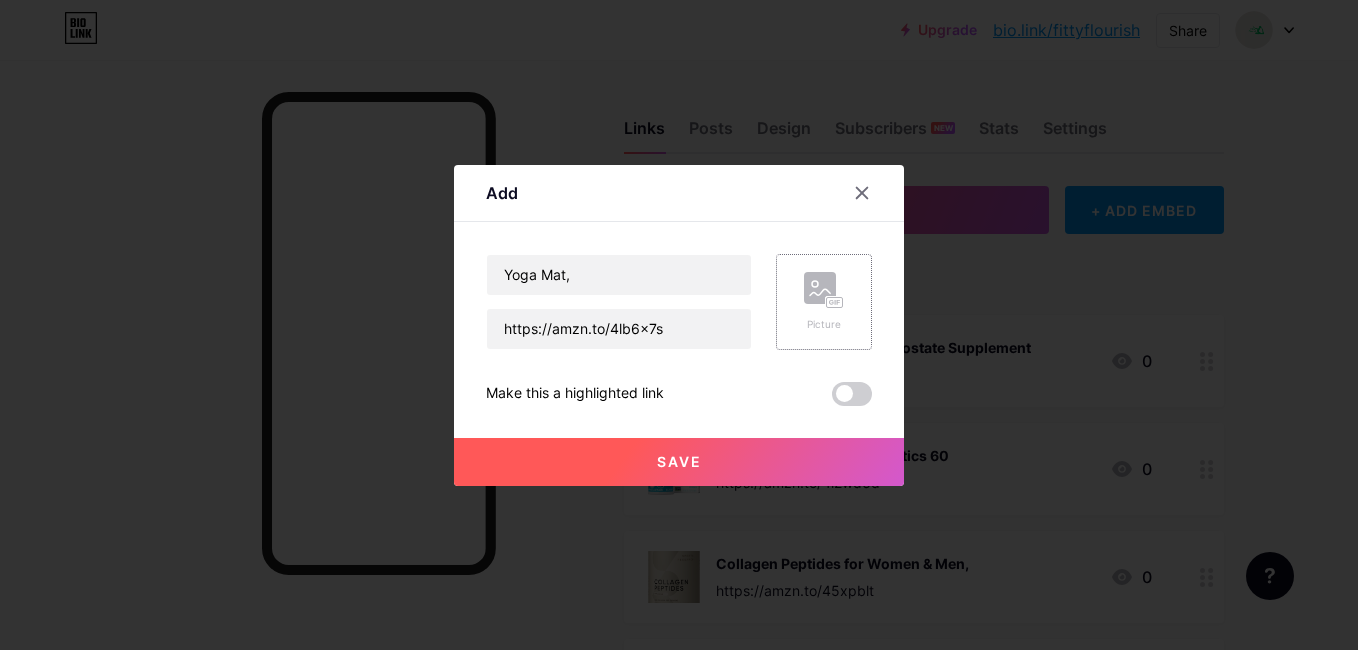 click on "Picture" at bounding box center [824, 302] 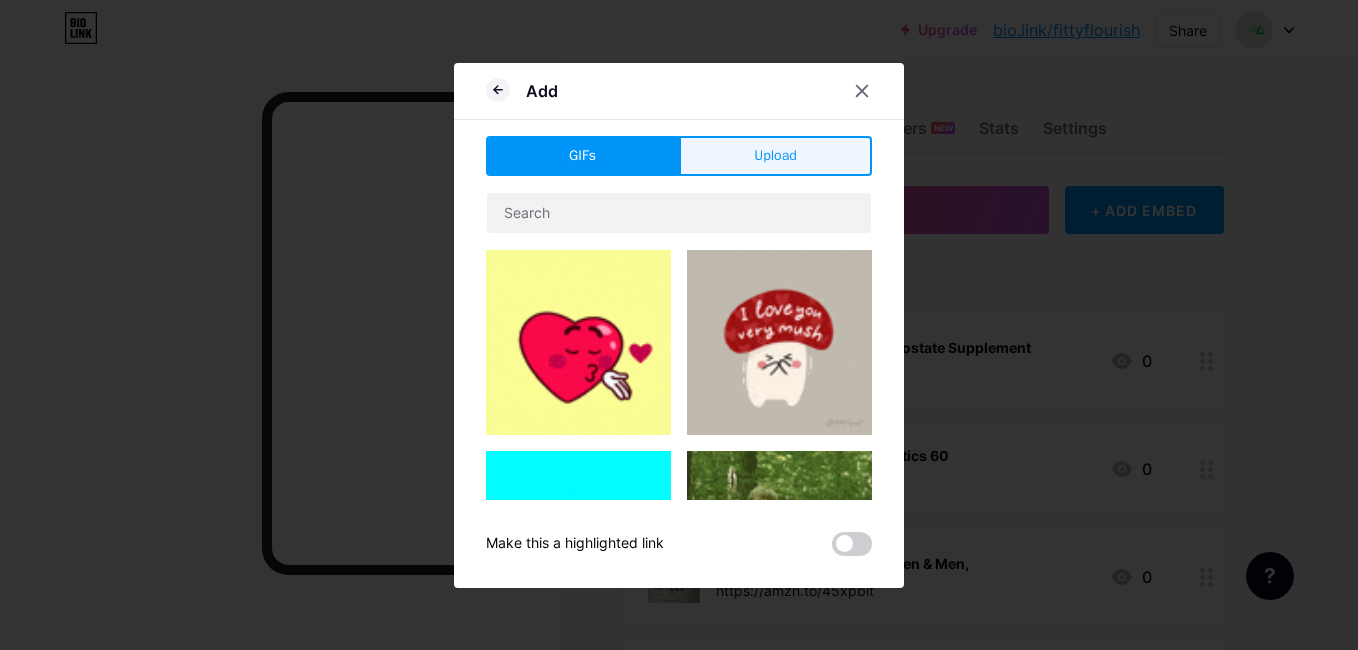 click on "Upload" at bounding box center [775, 156] 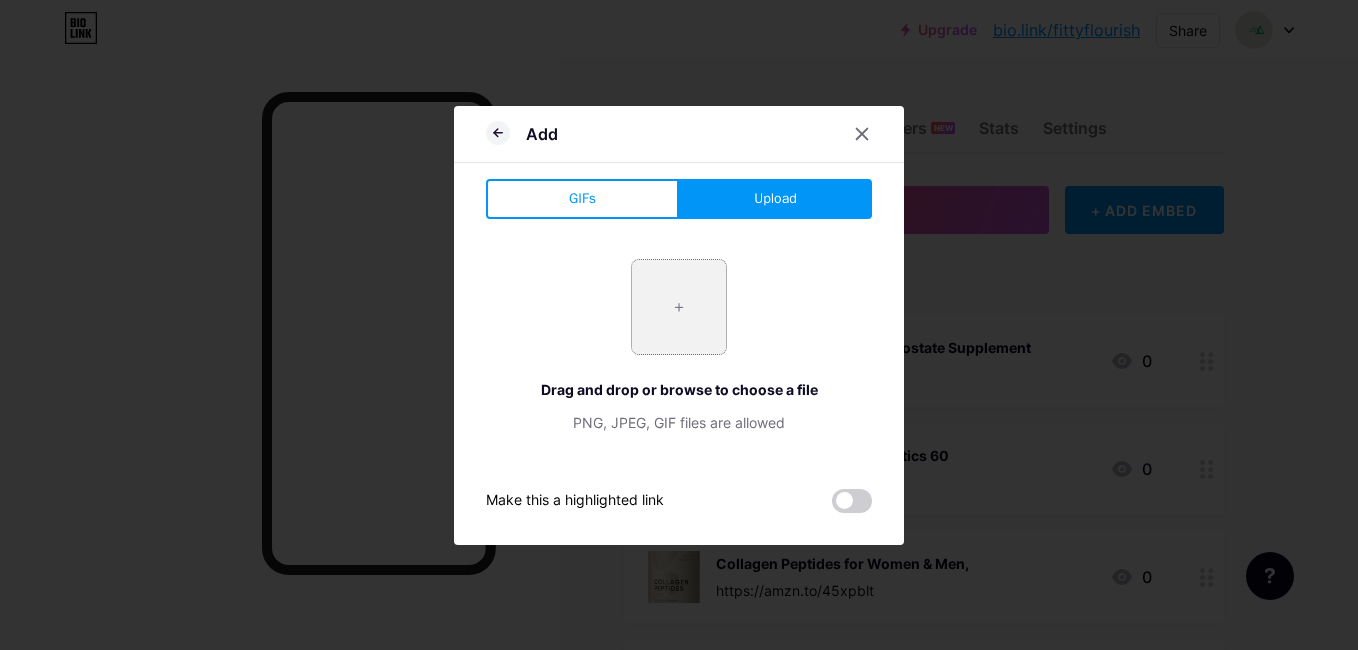click at bounding box center (679, 307) 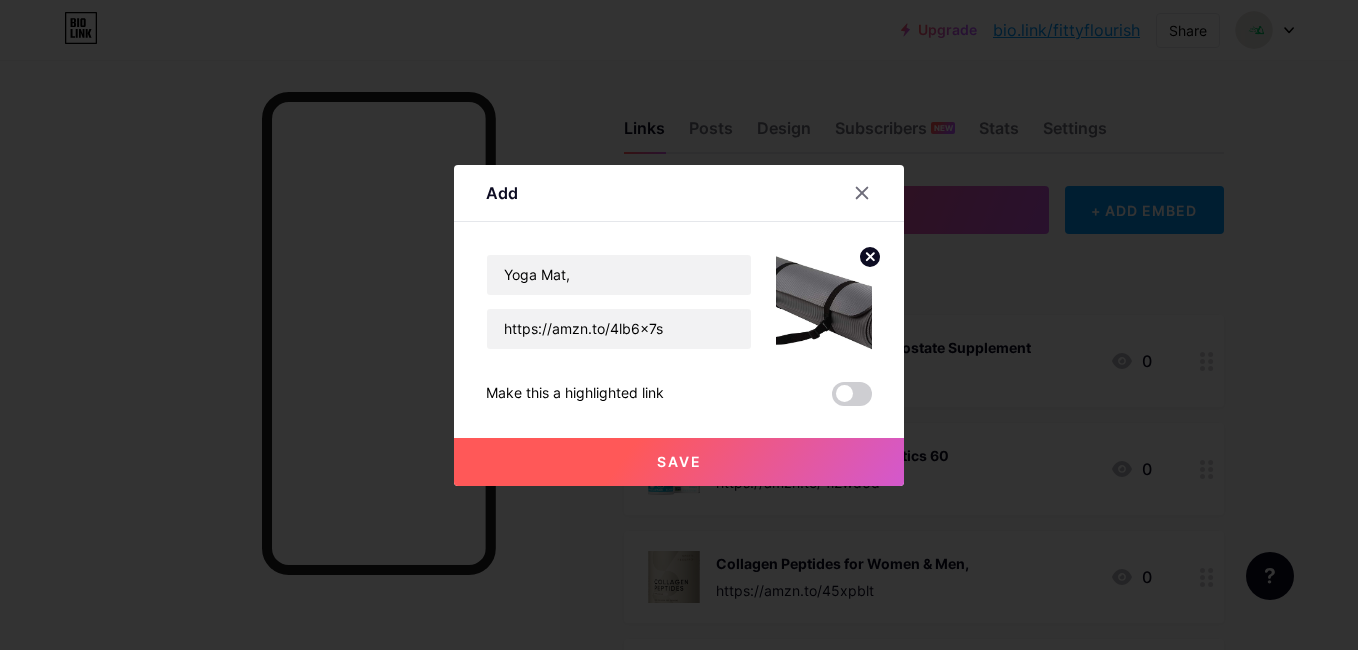 click on "Save" at bounding box center [679, 462] 